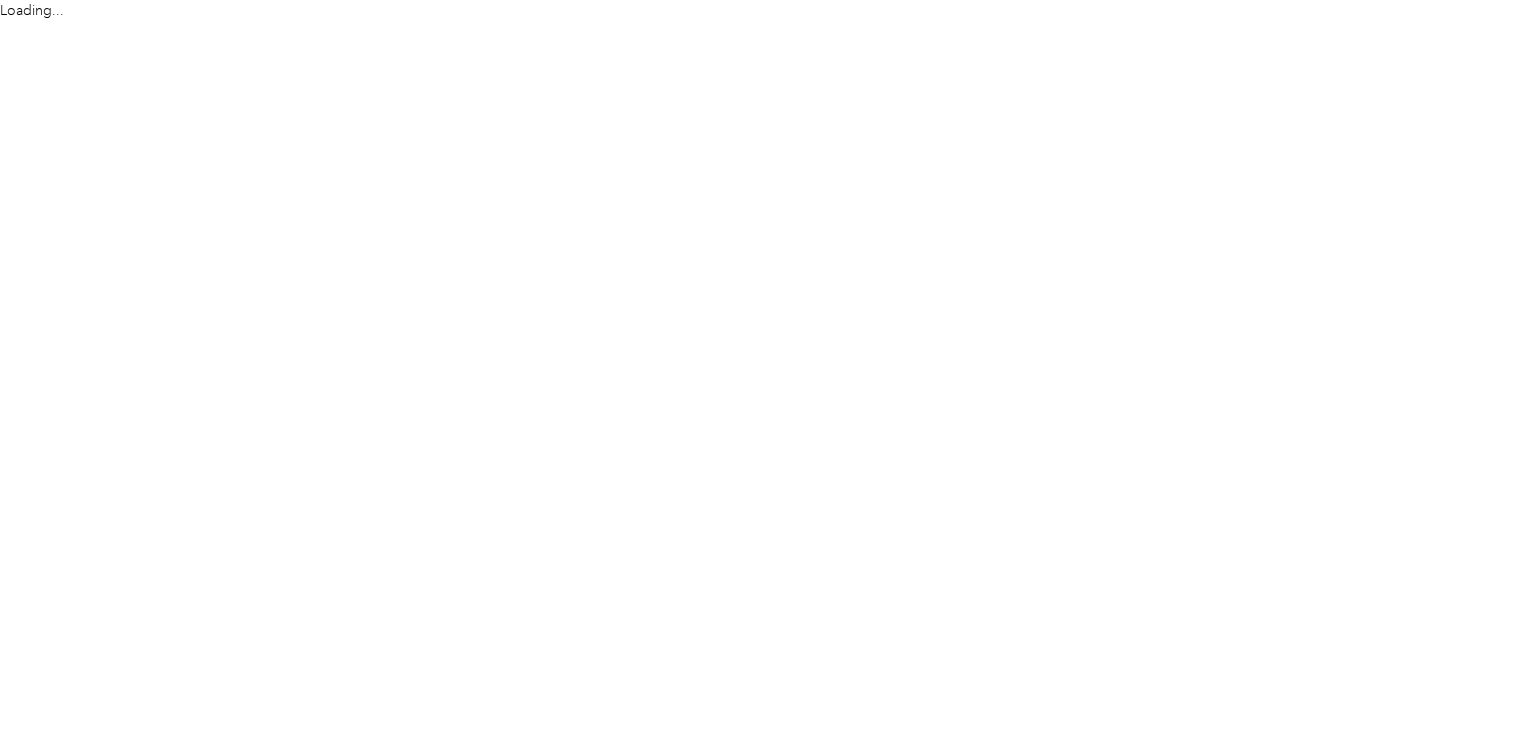 scroll, scrollTop: 0, scrollLeft: 0, axis: both 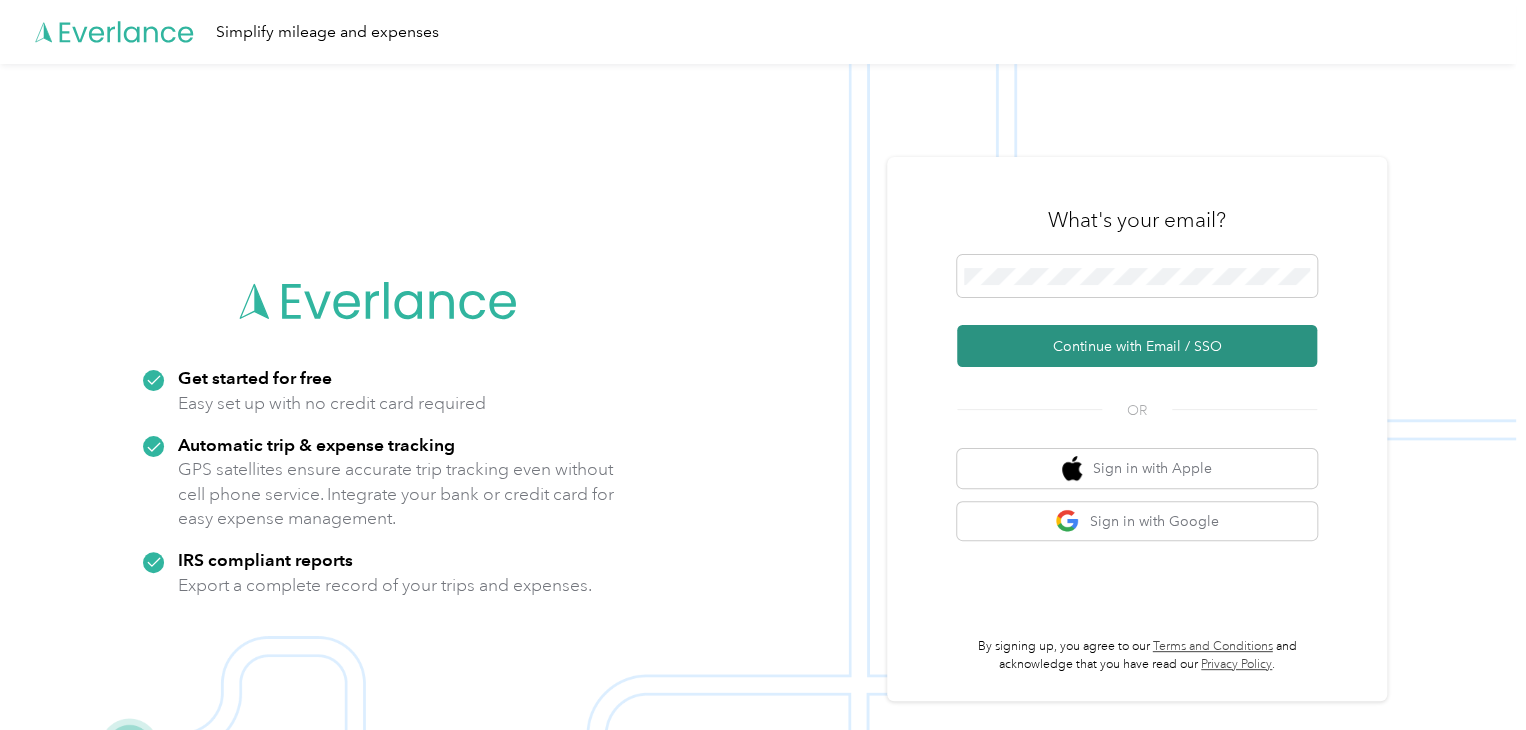 click on "Continue with Email / SSO" at bounding box center (1137, 346) 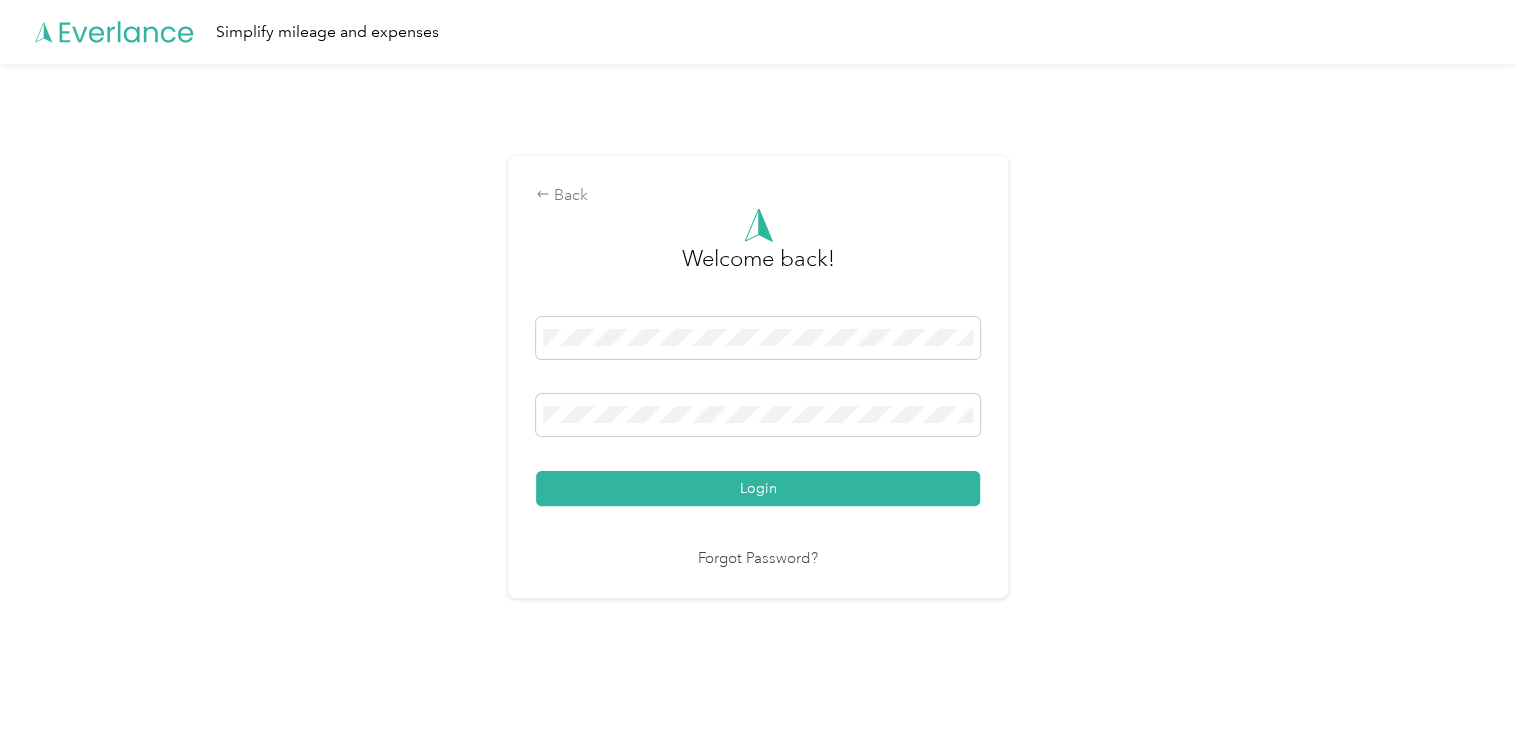click on "Login" at bounding box center (758, 488) 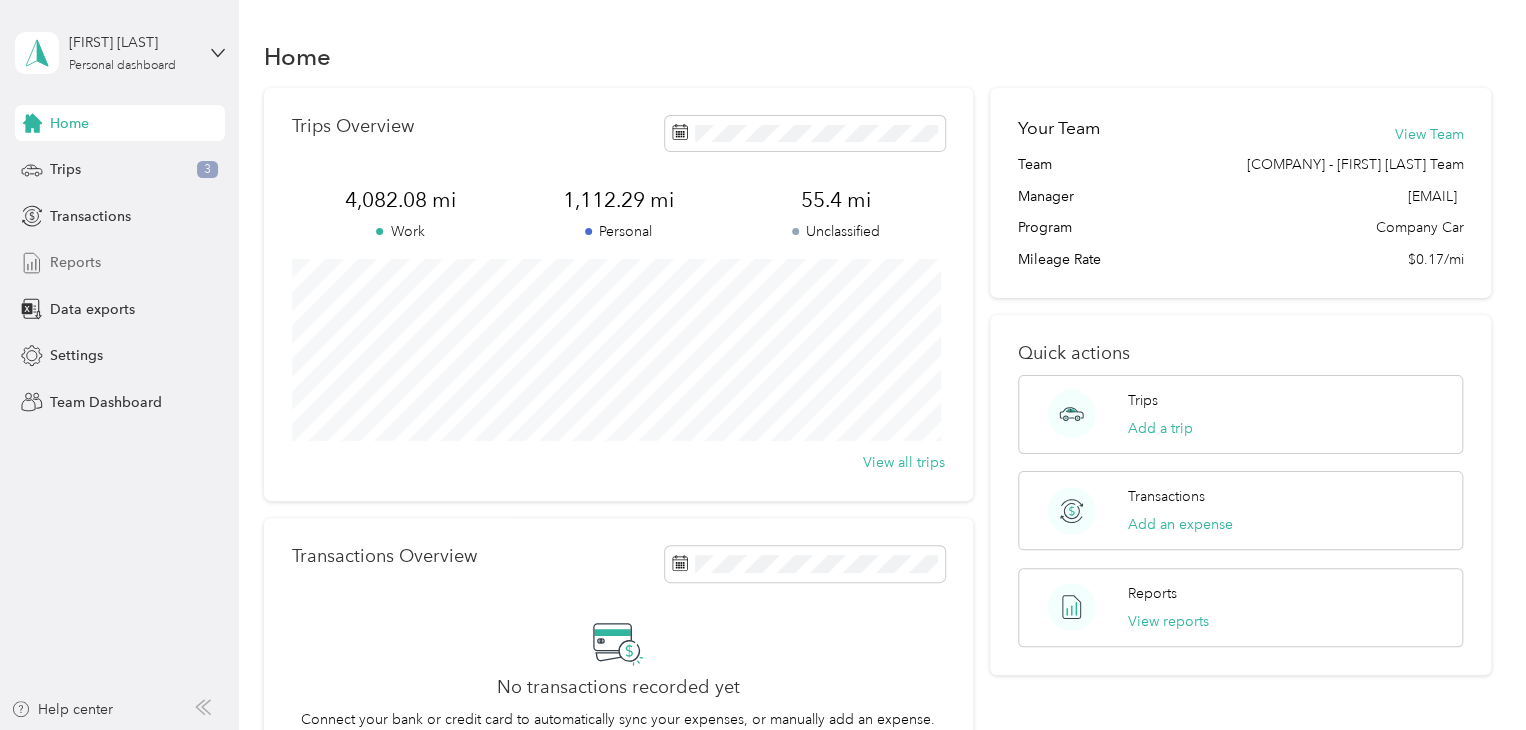 click on "Reports" at bounding box center (75, 262) 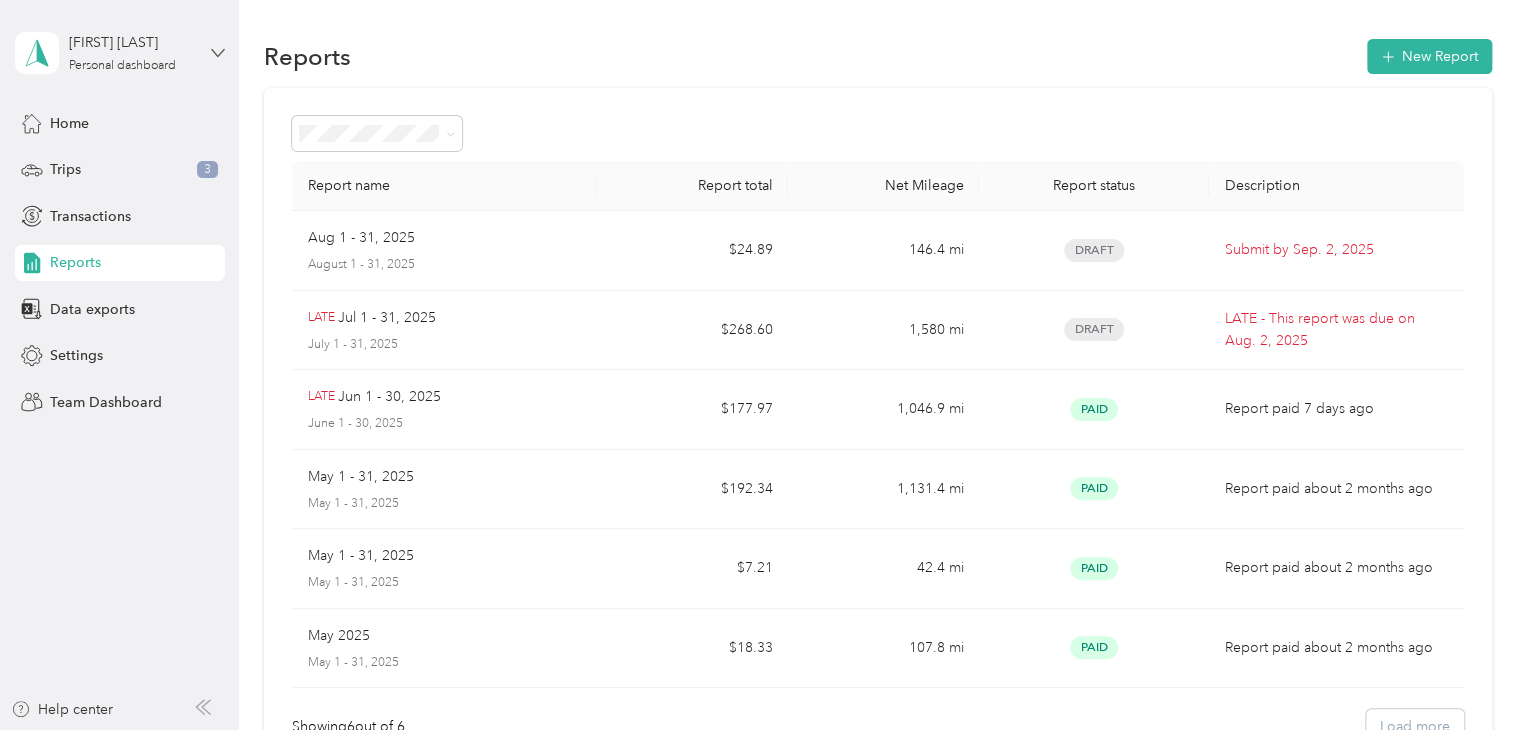 click 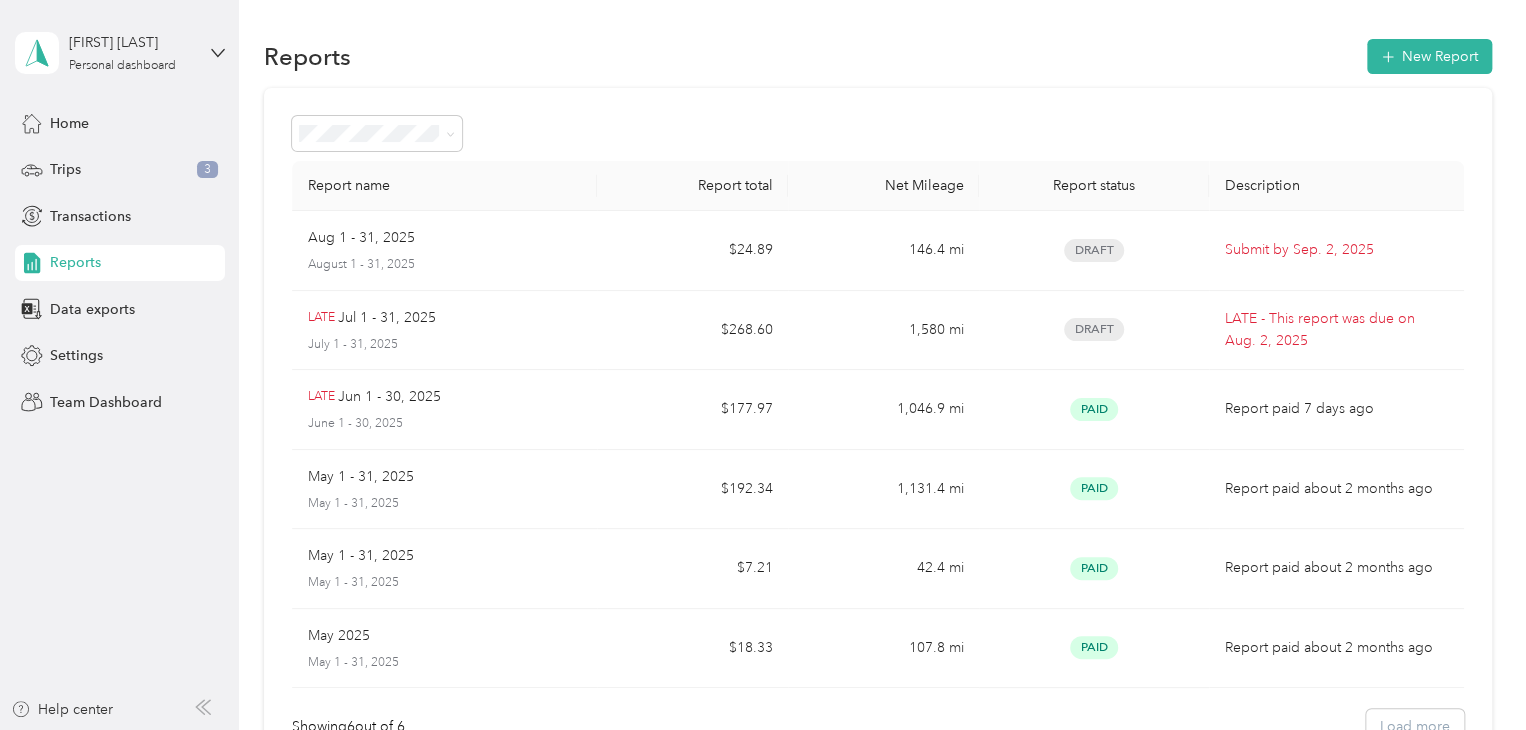 click on "Team dashboard" at bounding box center [167, 164] 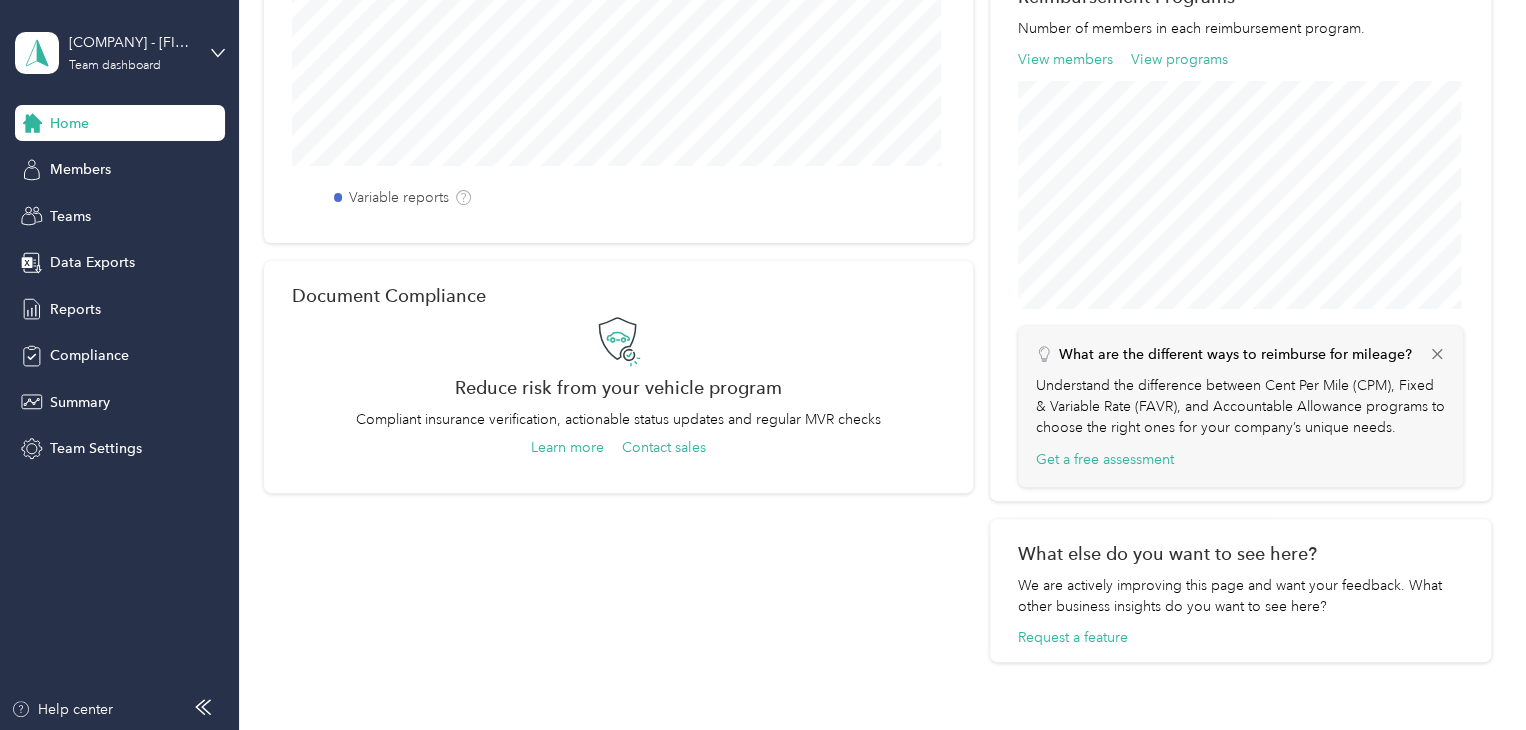 scroll, scrollTop: 271, scrollLeft: 0, axis: vertical 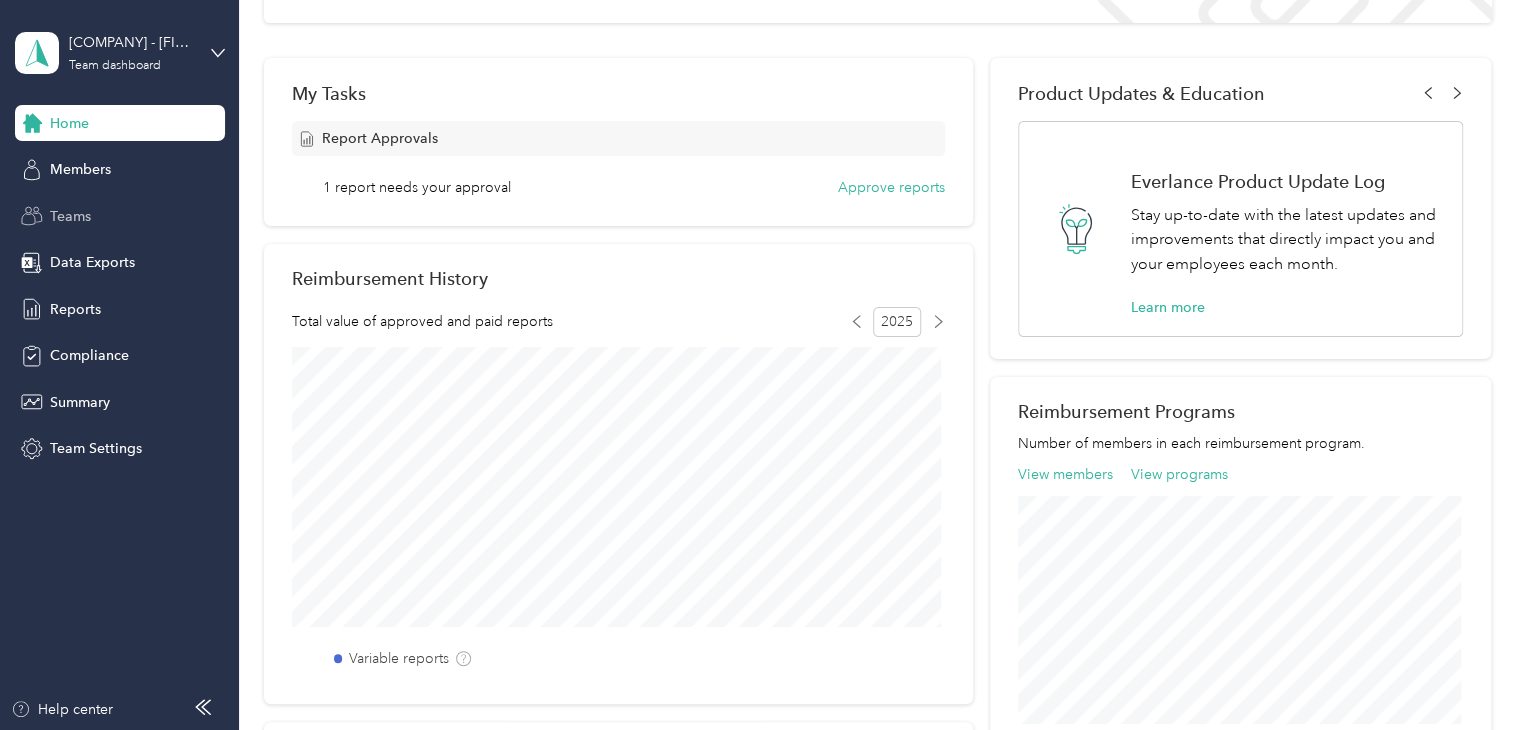 click on "Teams" at bounding box center [70, 216] 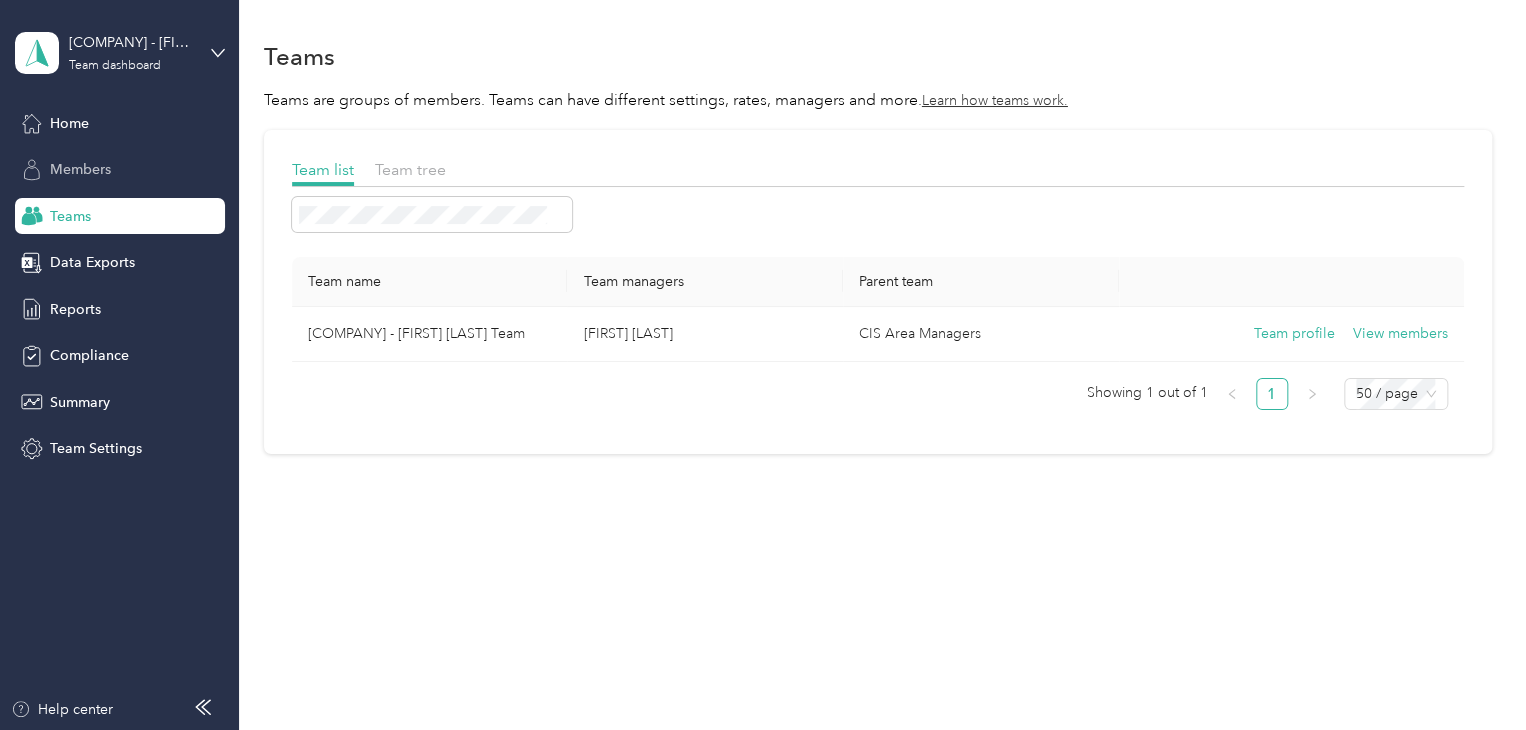 click on "Members" at bounding box center (80, 169) 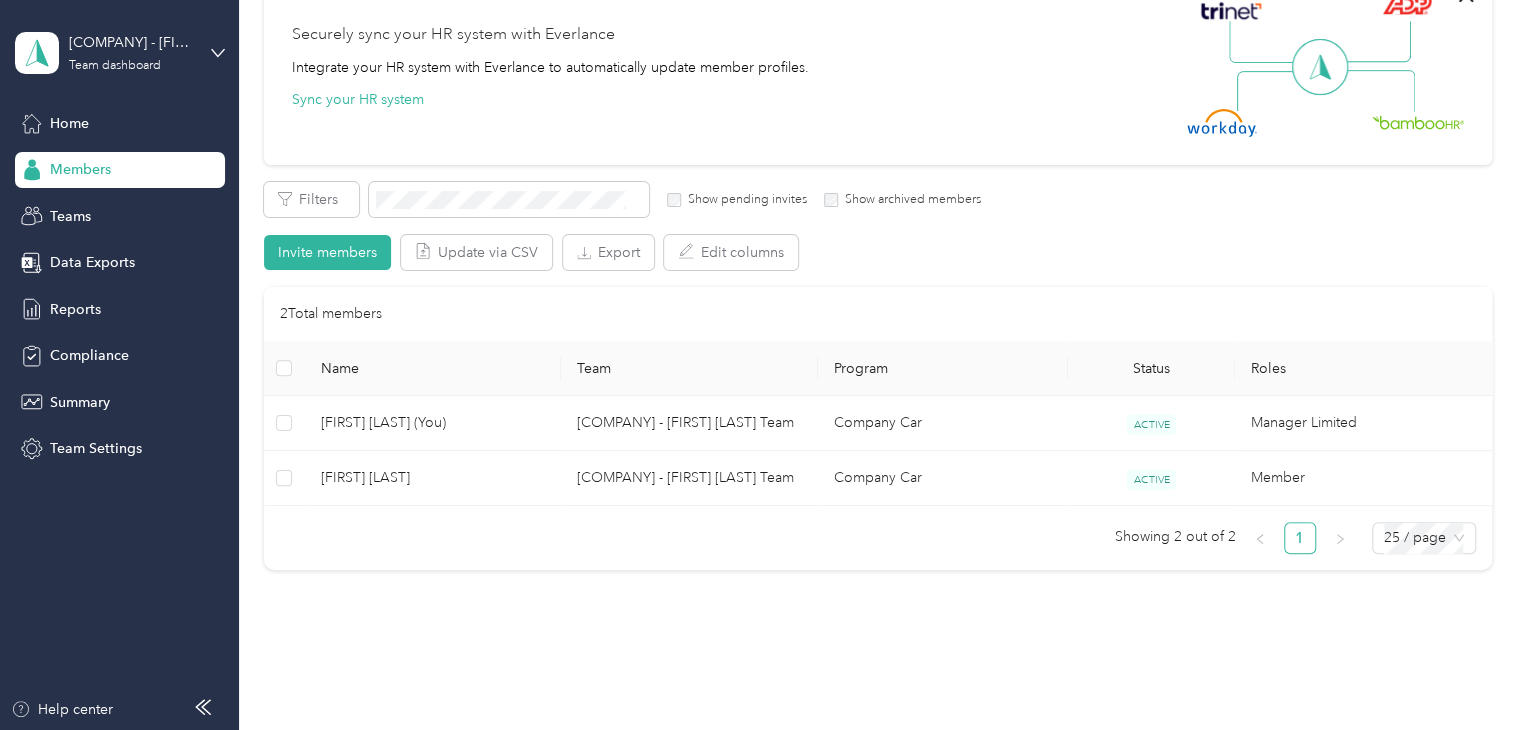 scroll, scrollTop: 200, scrollLeft: 0, axis: vertical 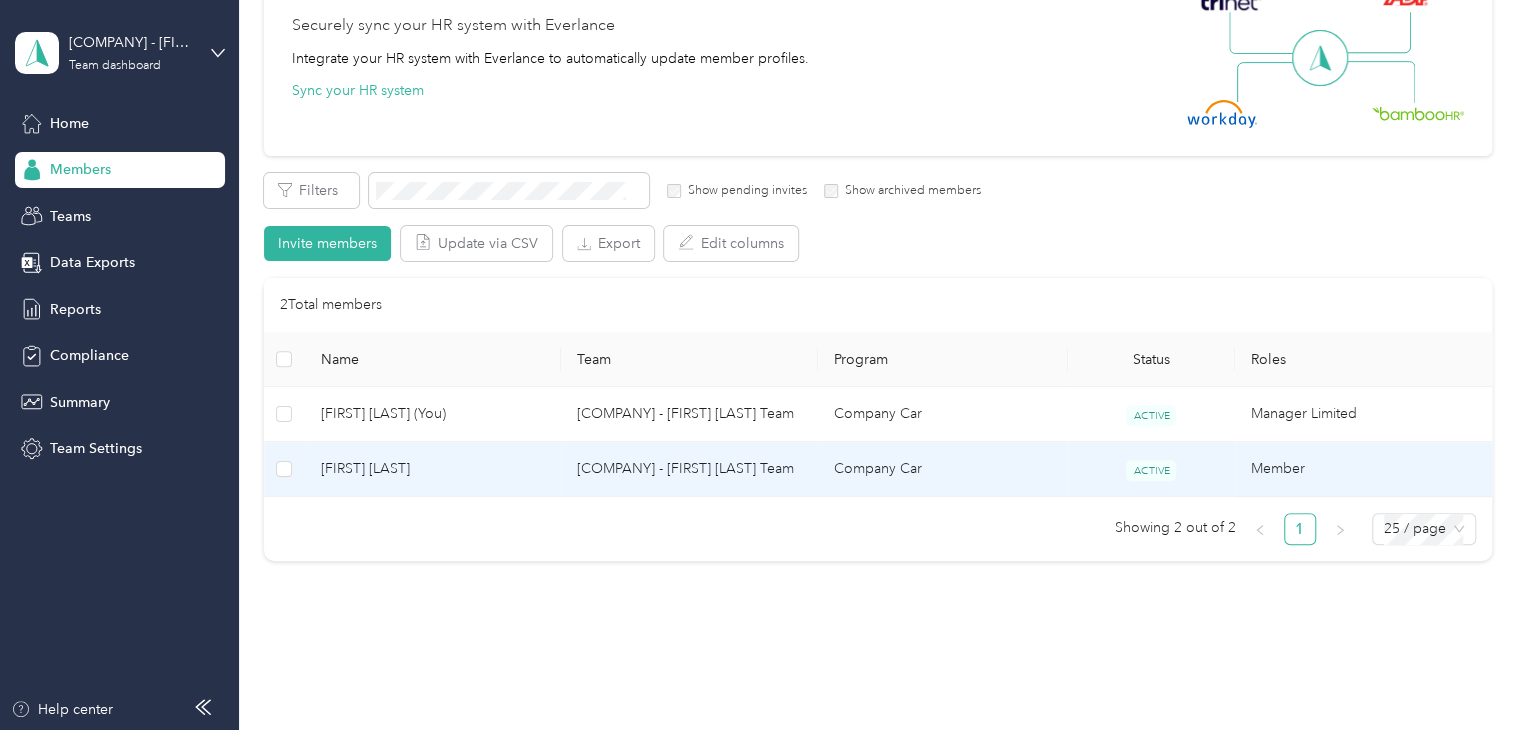 click on "[FIRST] [LAST]" at bounding box center (433, 469) 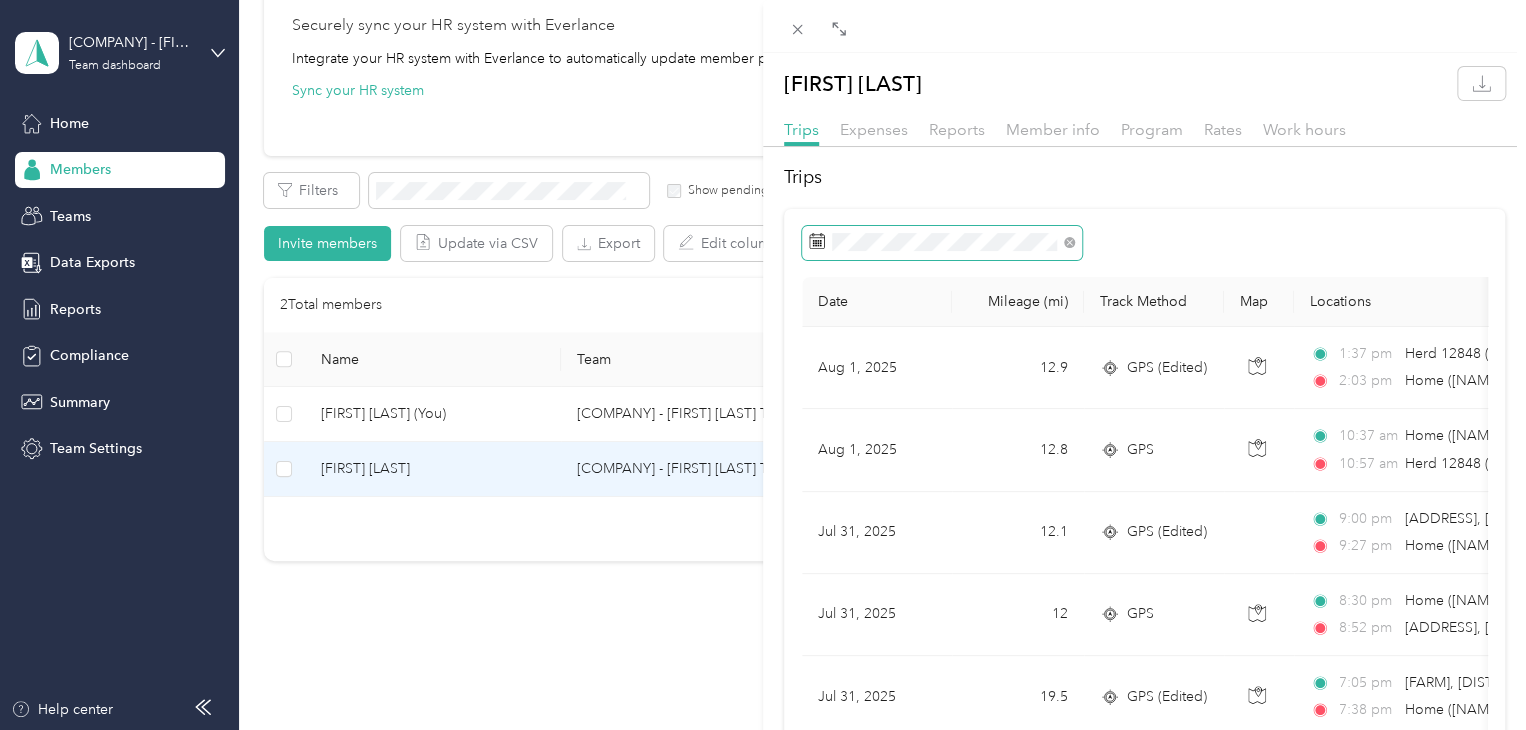 click 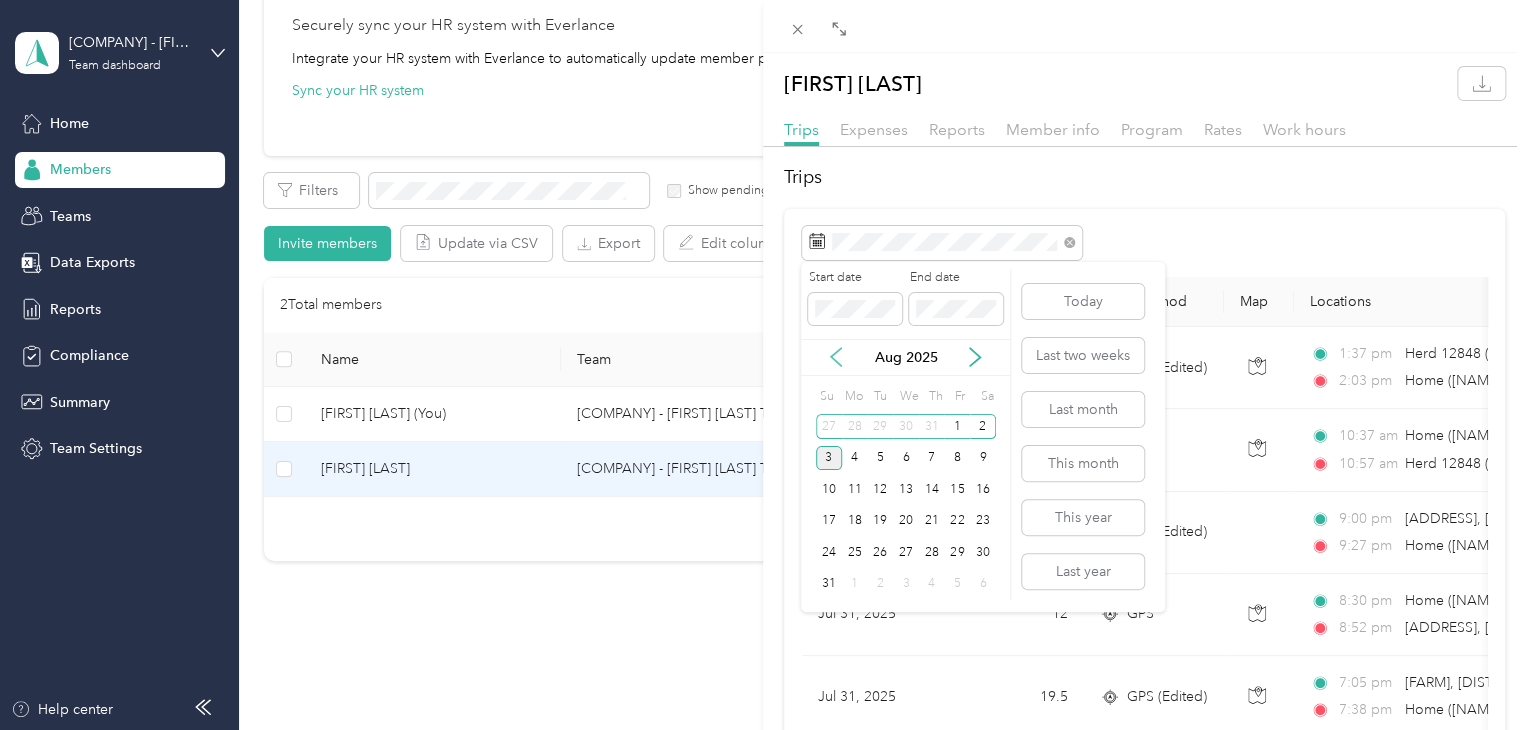 click 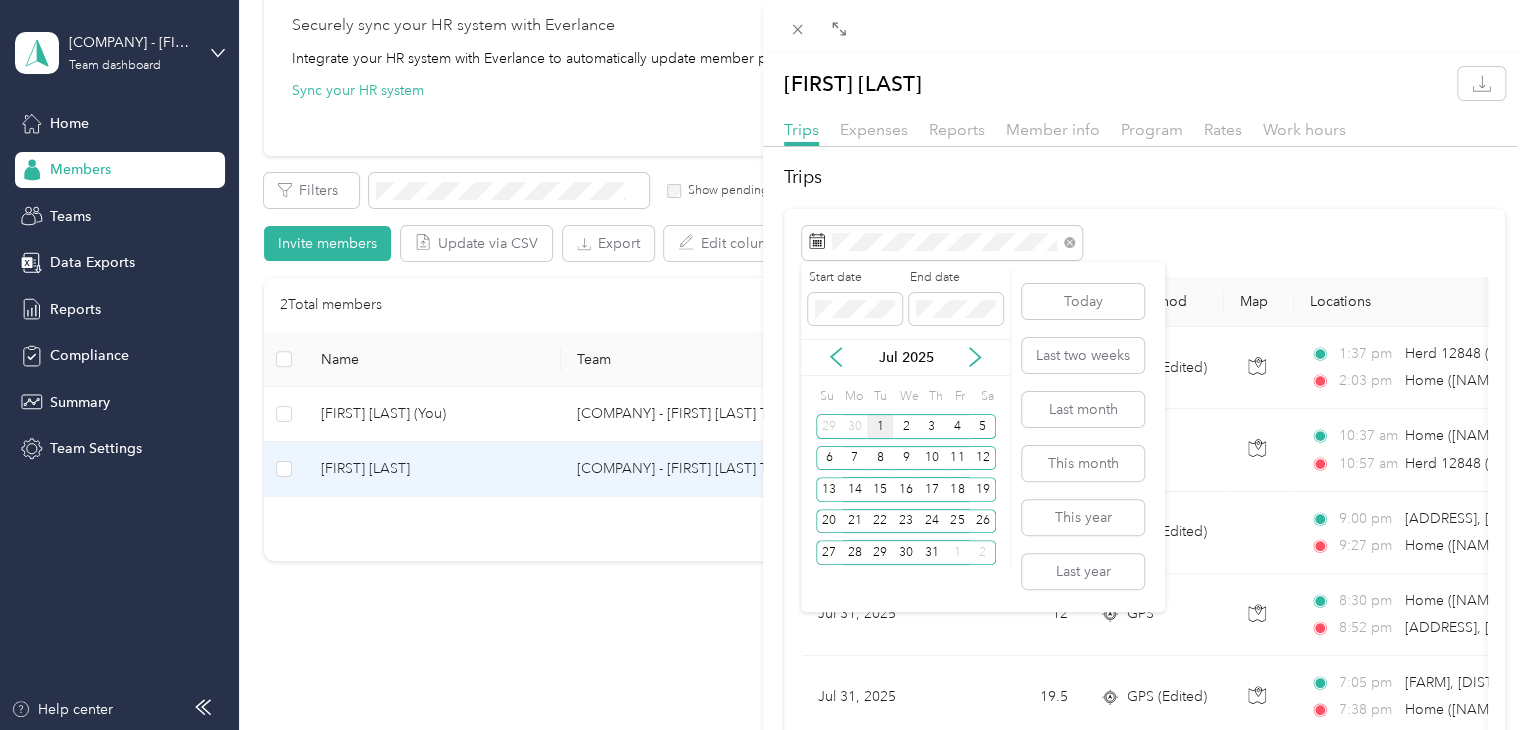 click on "1" at bounding box center (880, 426) 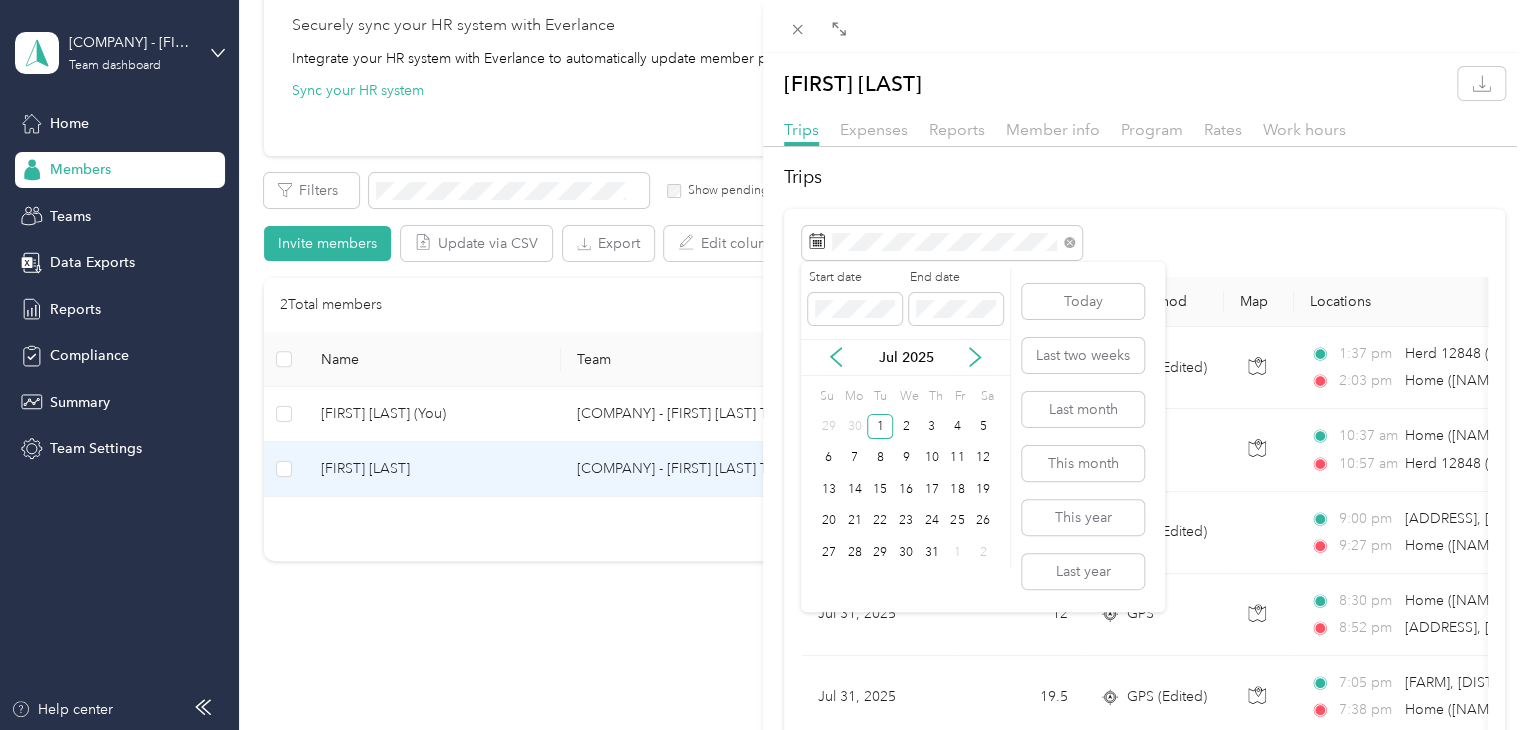 click on "Su Mo Tu We Th Fr Sa" at bounding box center [906, 397] 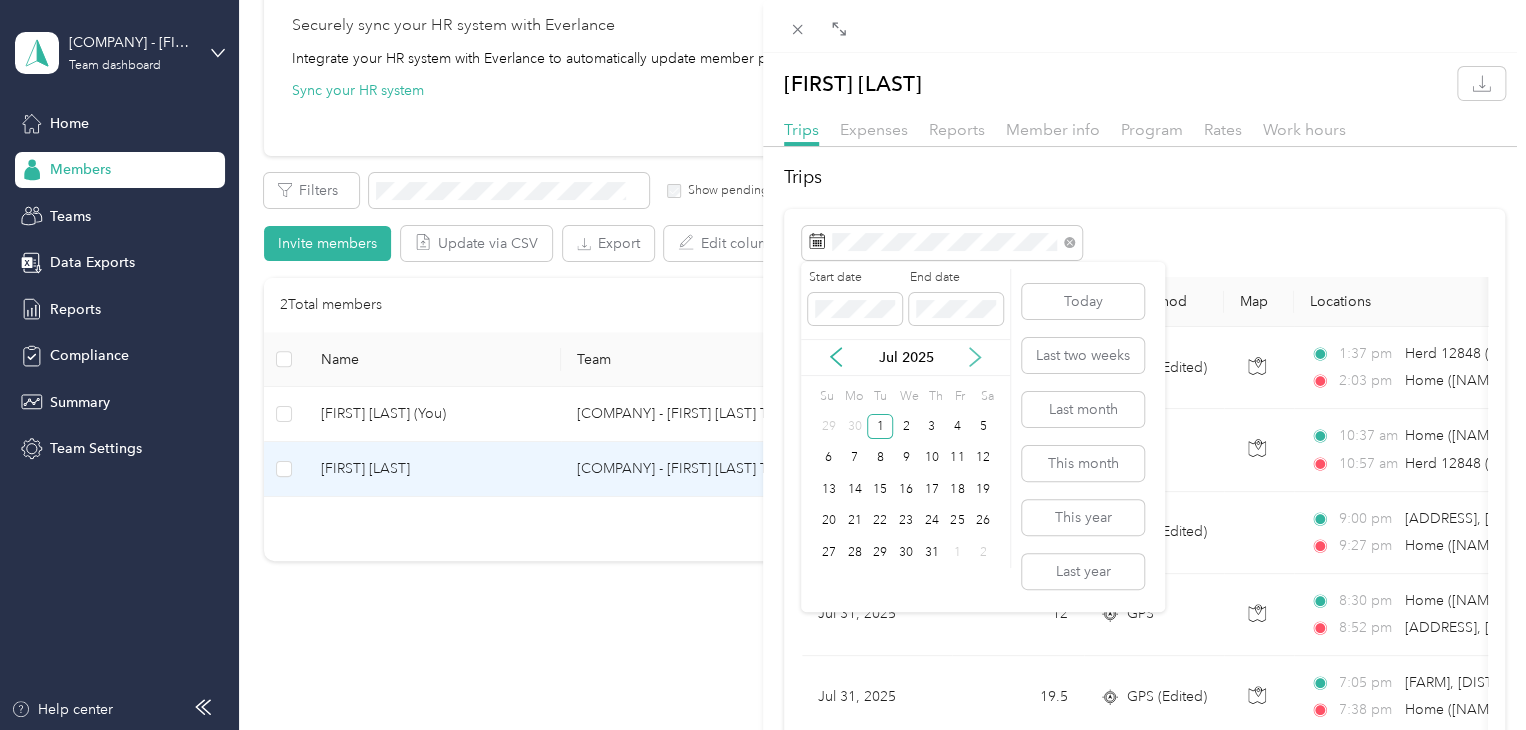click 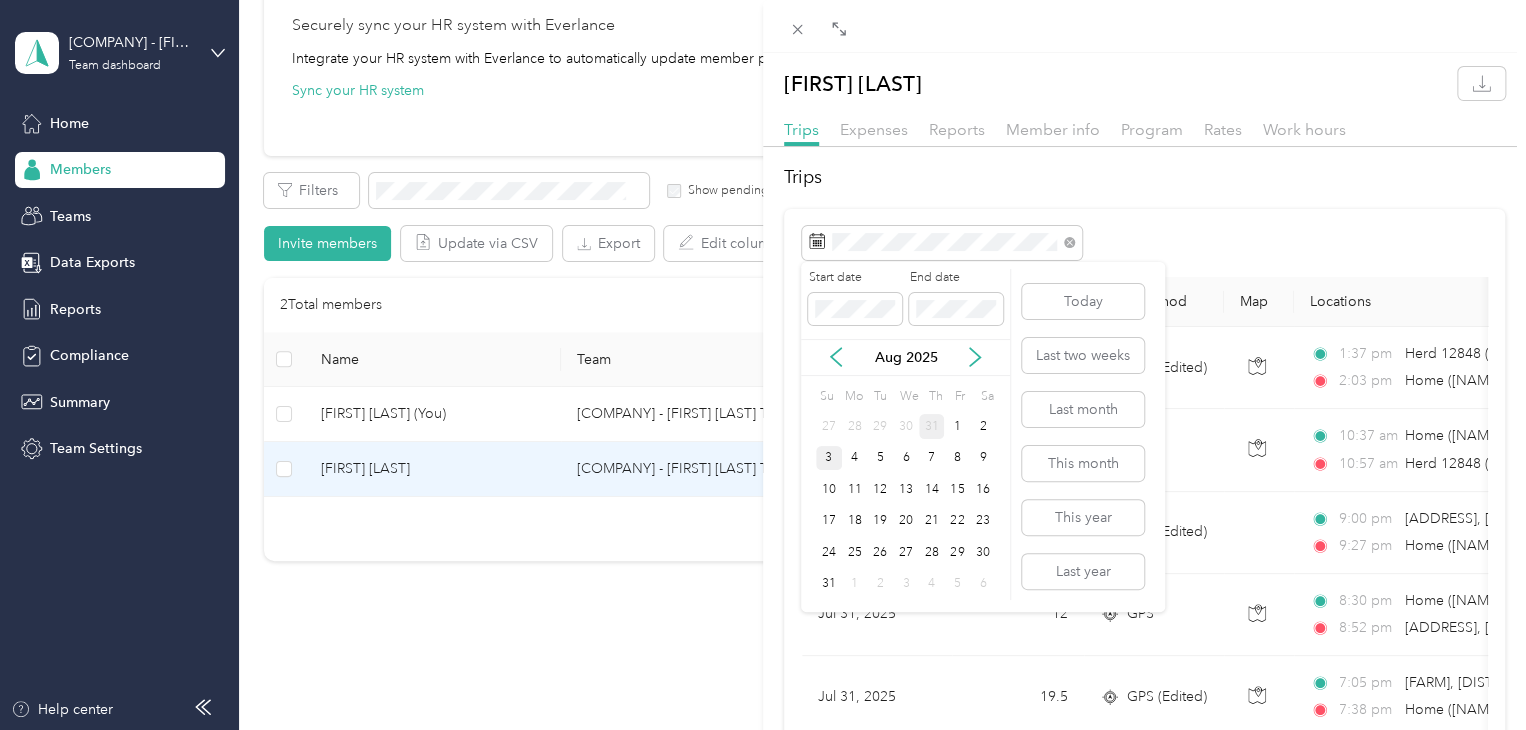 click on "31" at bounding box center (932, 426) 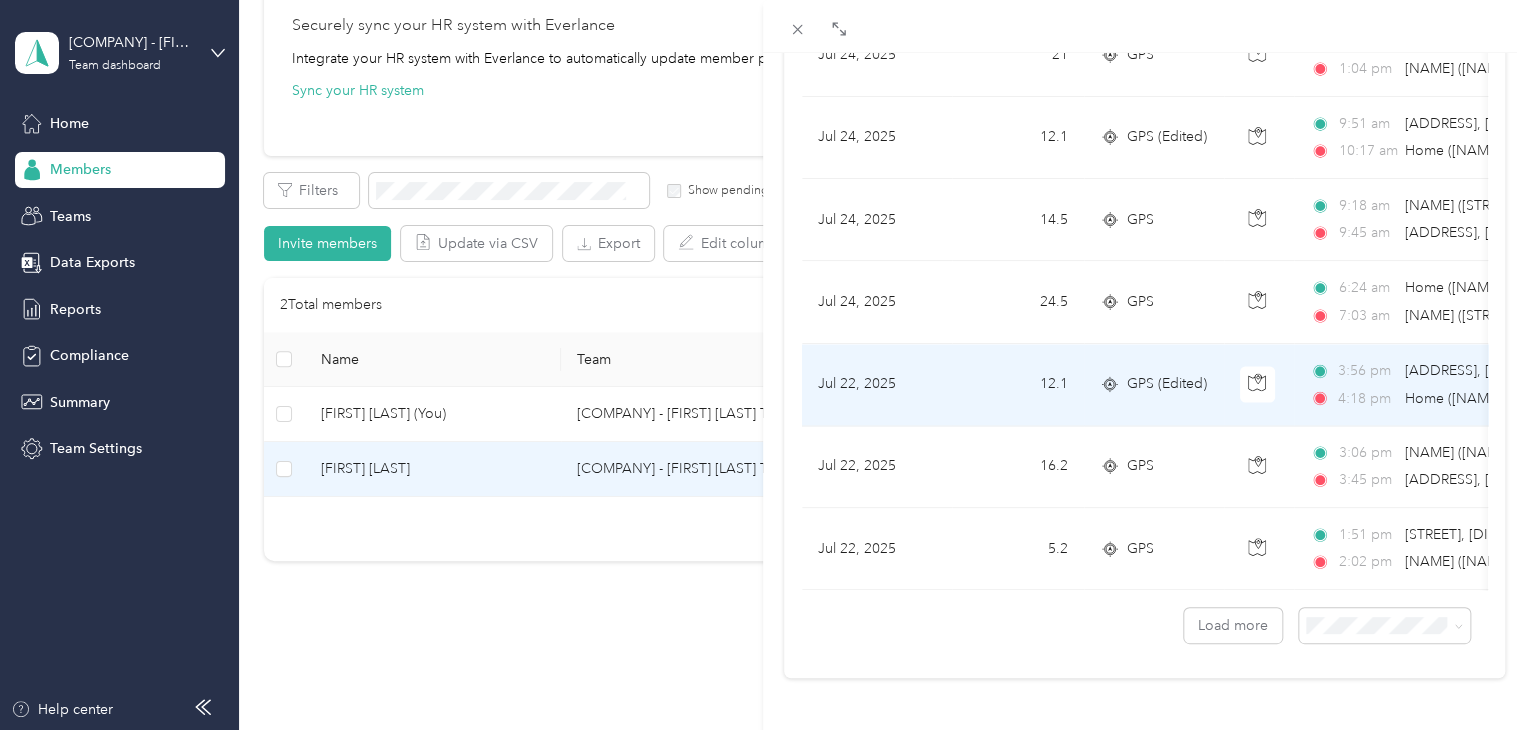 scroll, scrollTop: 1818, scrollLeft: 0, axis: vertical 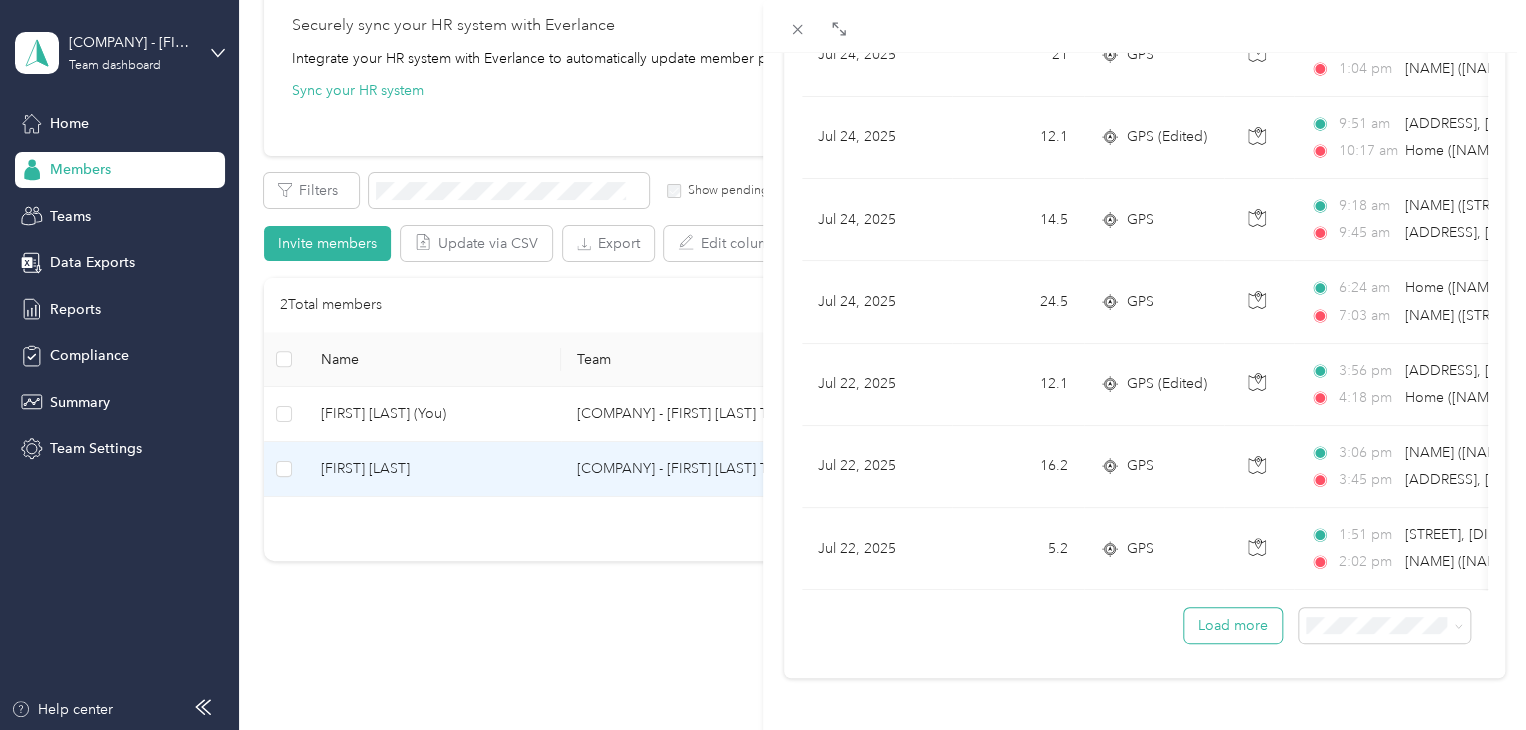 click on "Load more" at bounding box center [1233, 625] 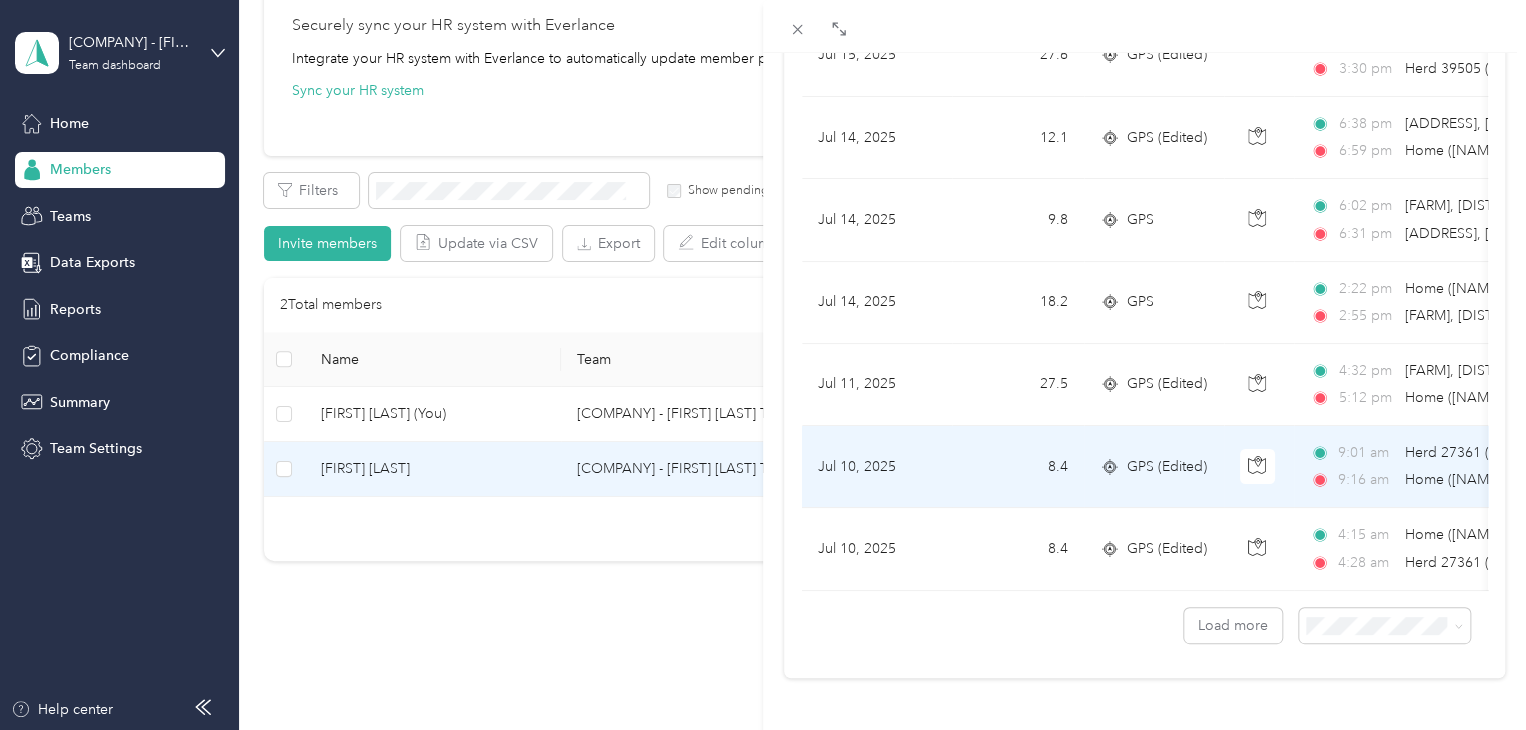 scroll, scrollTop: 3869, scrollLeft: 0, axis: vertical 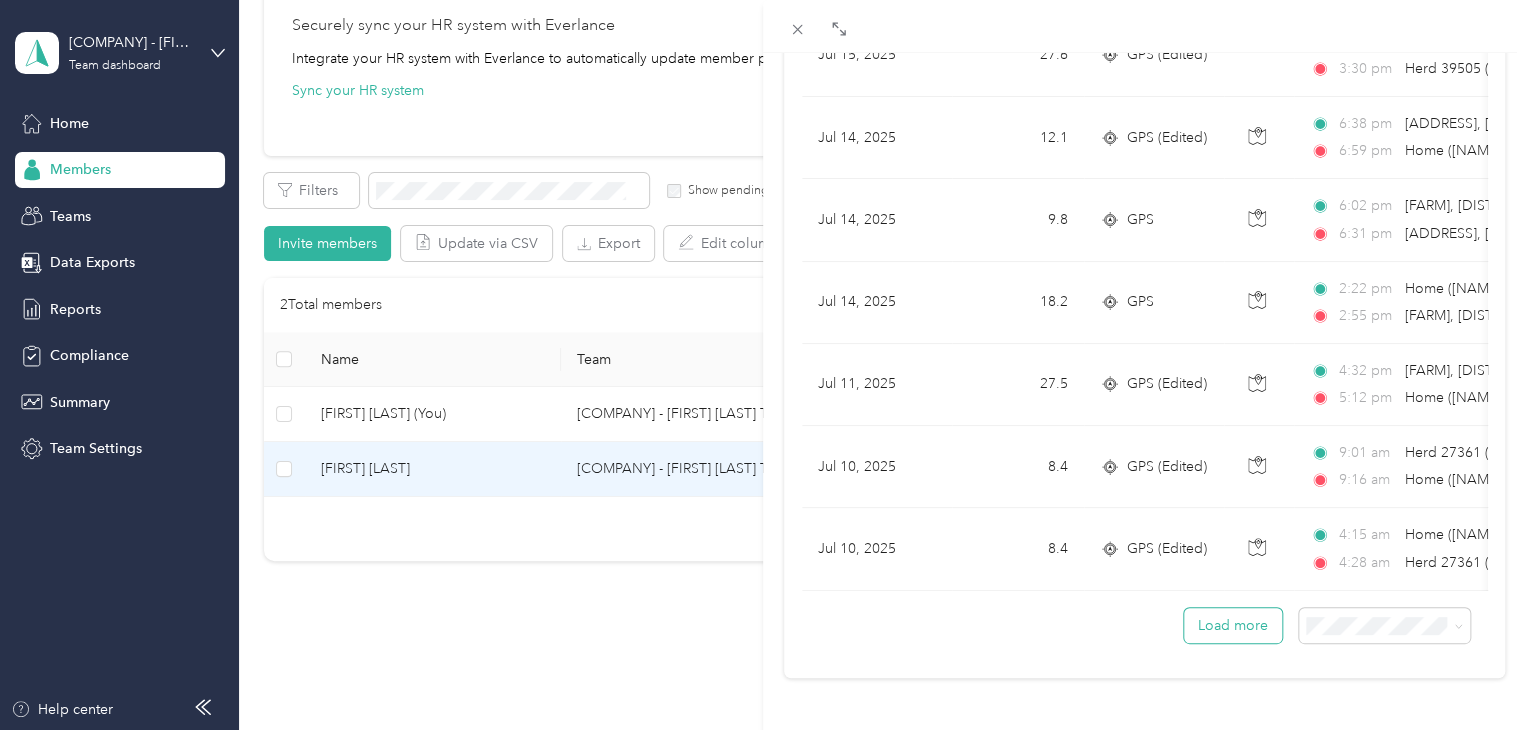 click on "Load more" at bounding box center [1233, 625] 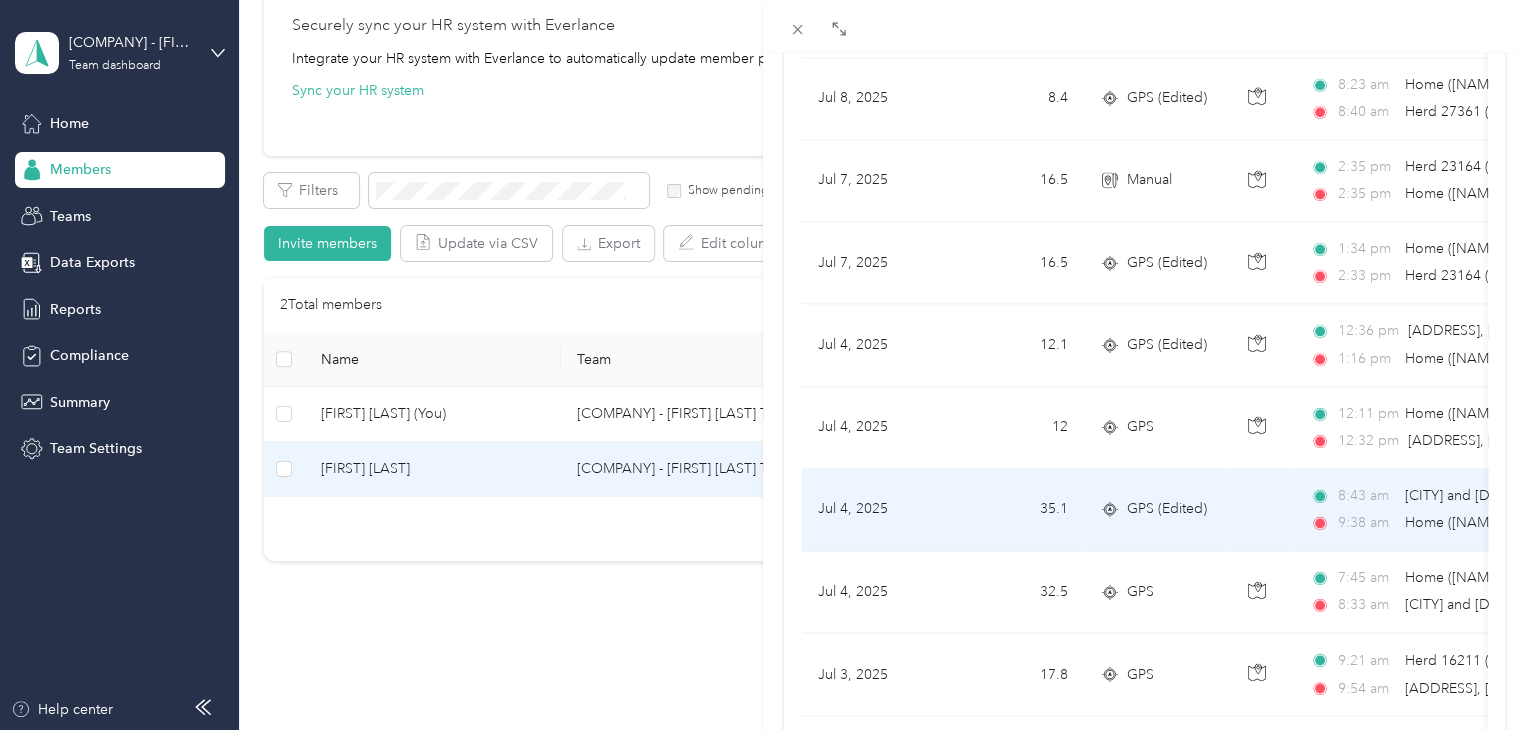 scroll, scrollTop: 5920, scrollLeft: 0, axis: vertical 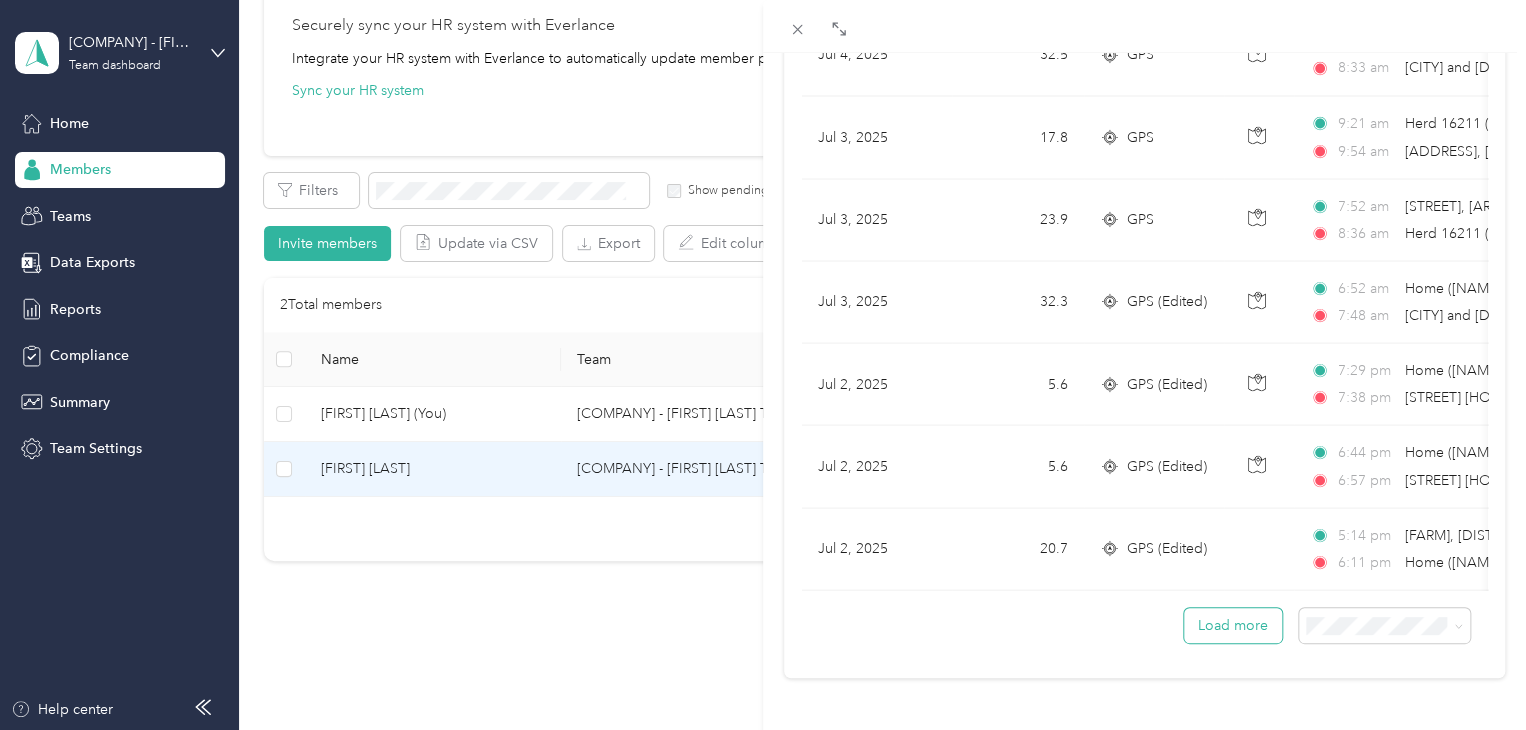 click on "Load more" at bounding box center [1233, 625] 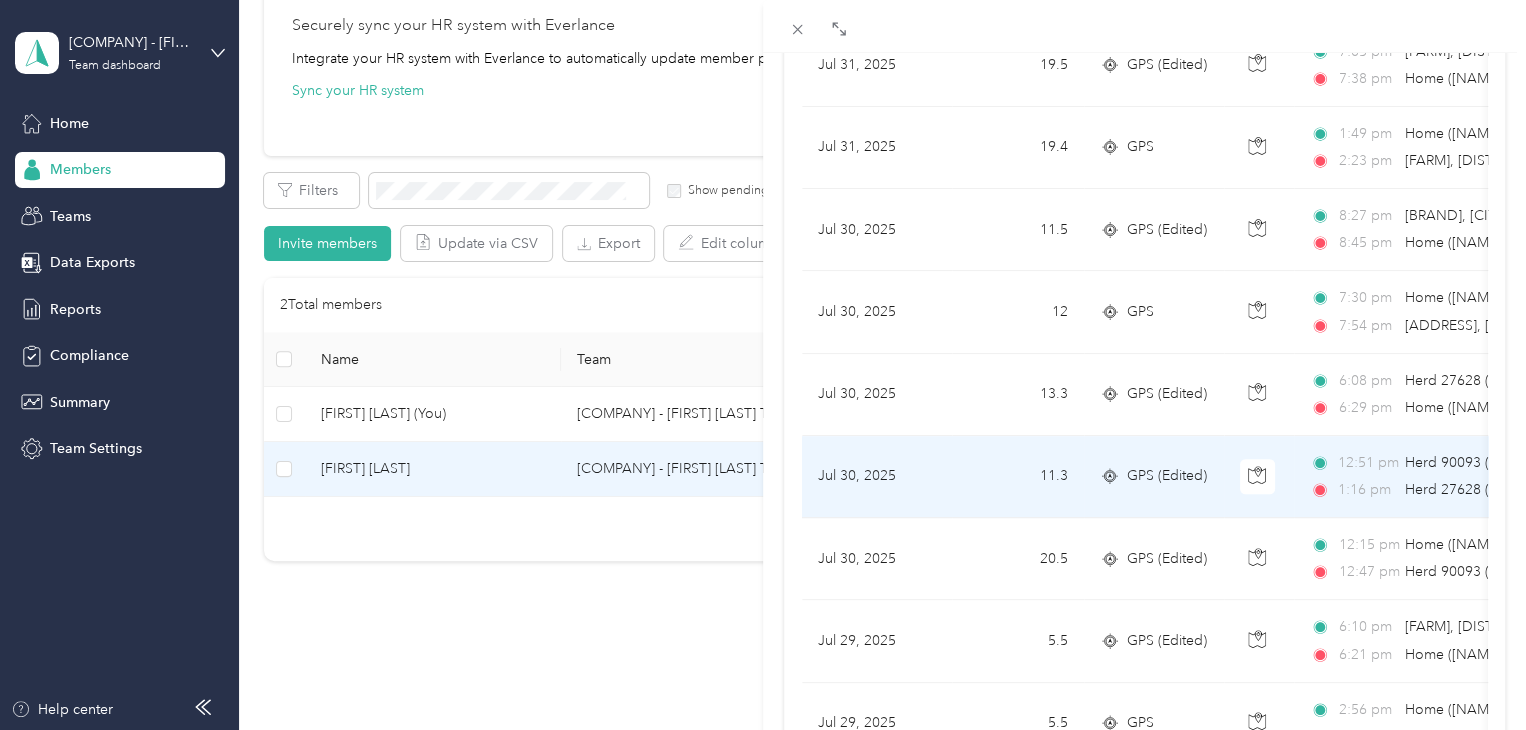 scroll, scrollTop: 0, scrollLeft: 0, axis: both 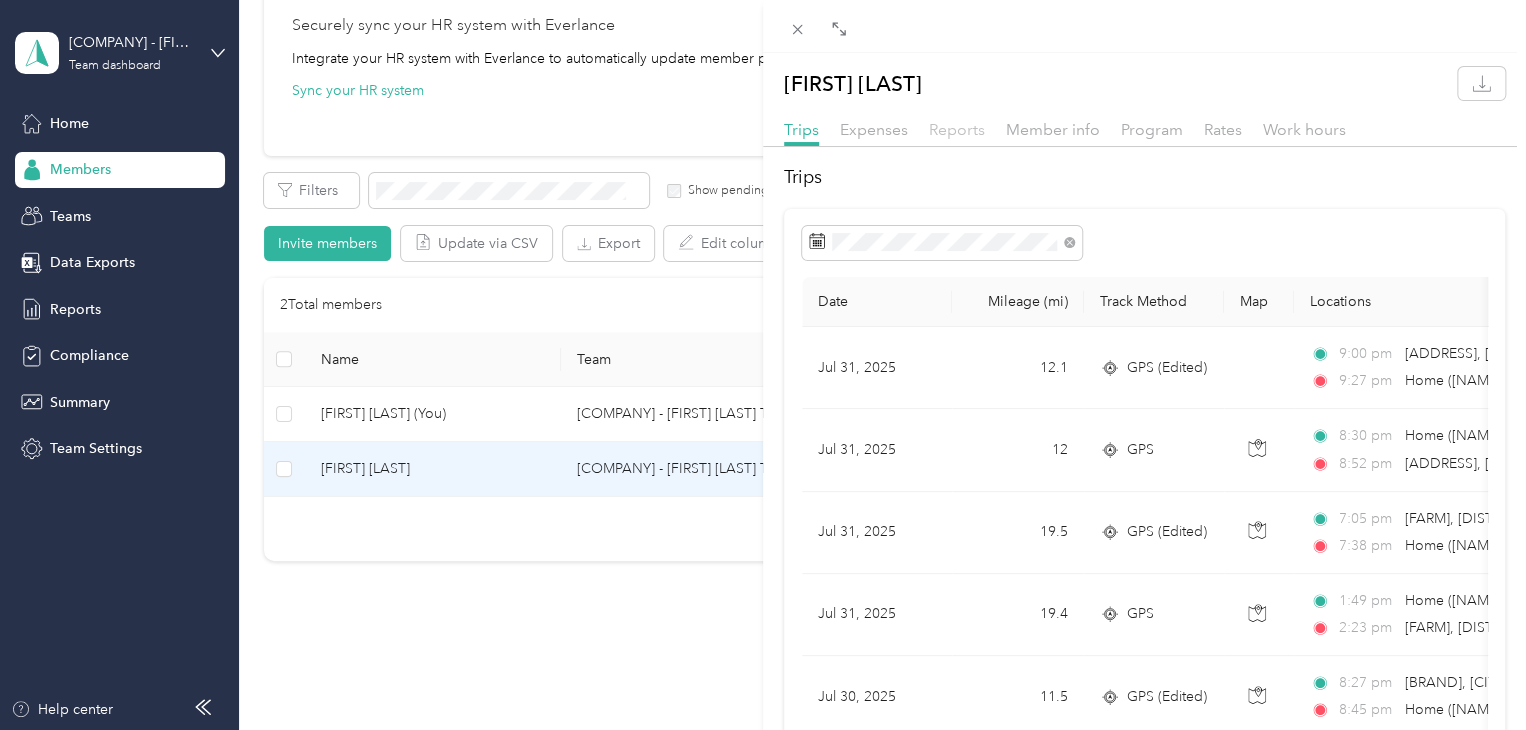click on "Reports" at bounding box center [957, 129] 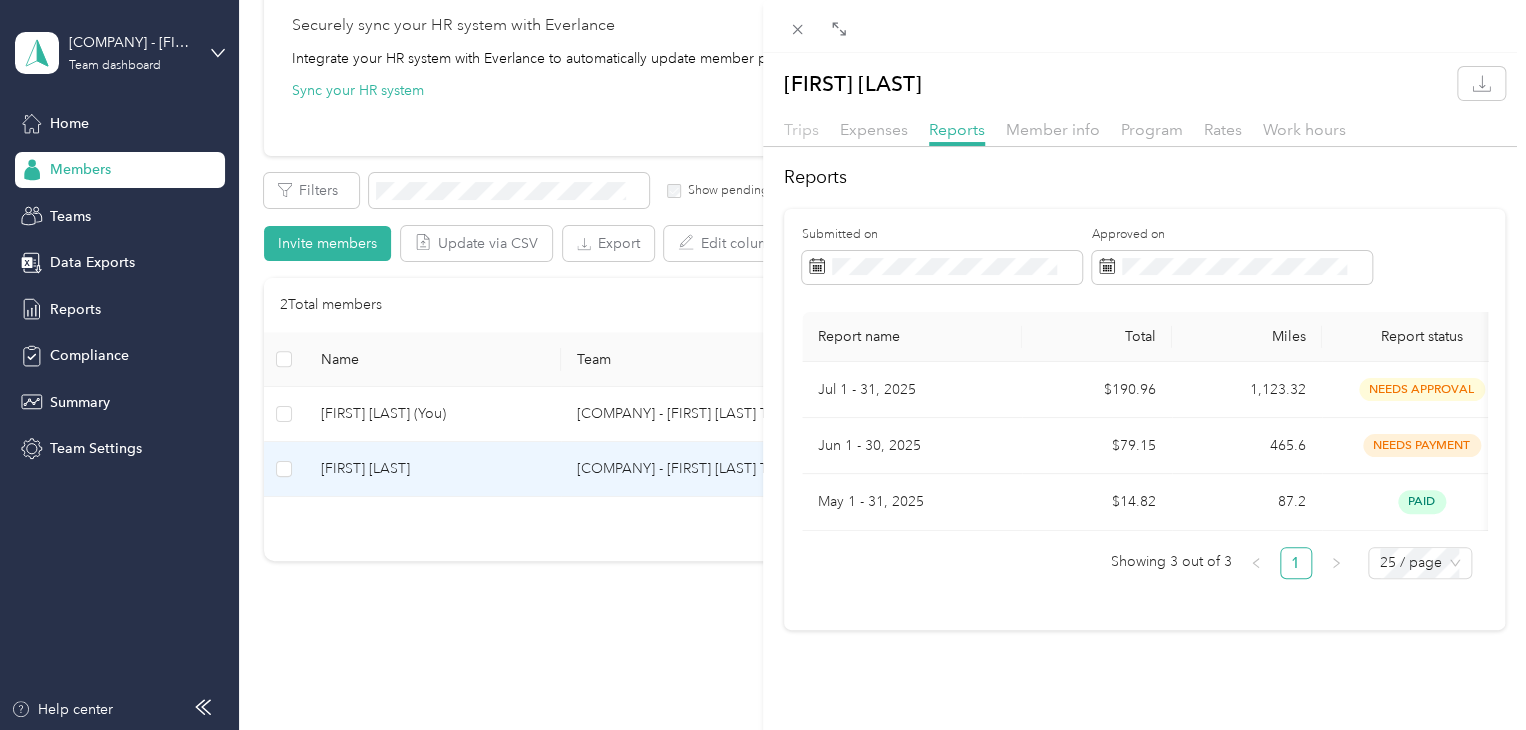 click on "Trips" at bounding box center (801, 129) 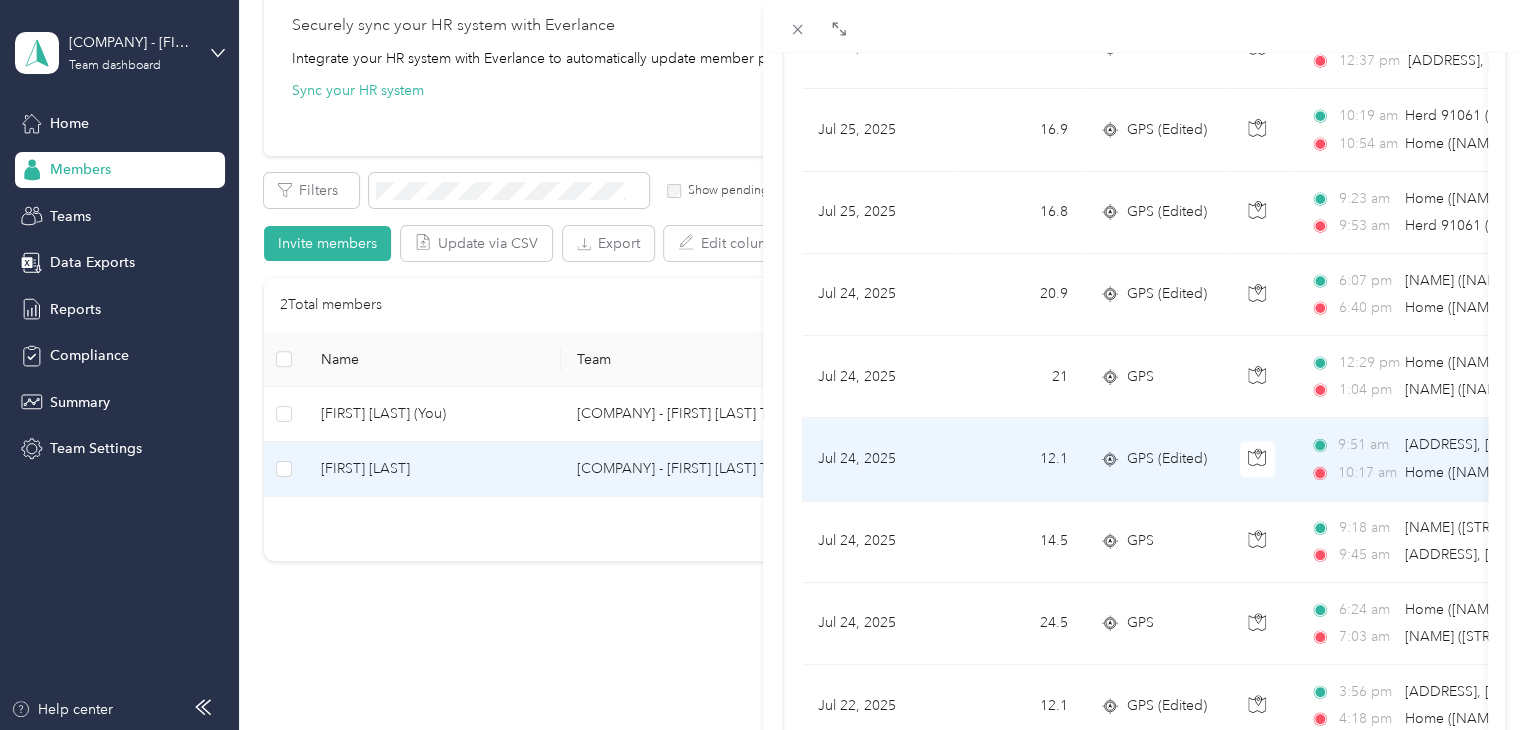 scroll, scrollTop: 1818, scrollLeft: 0, axis: vertical 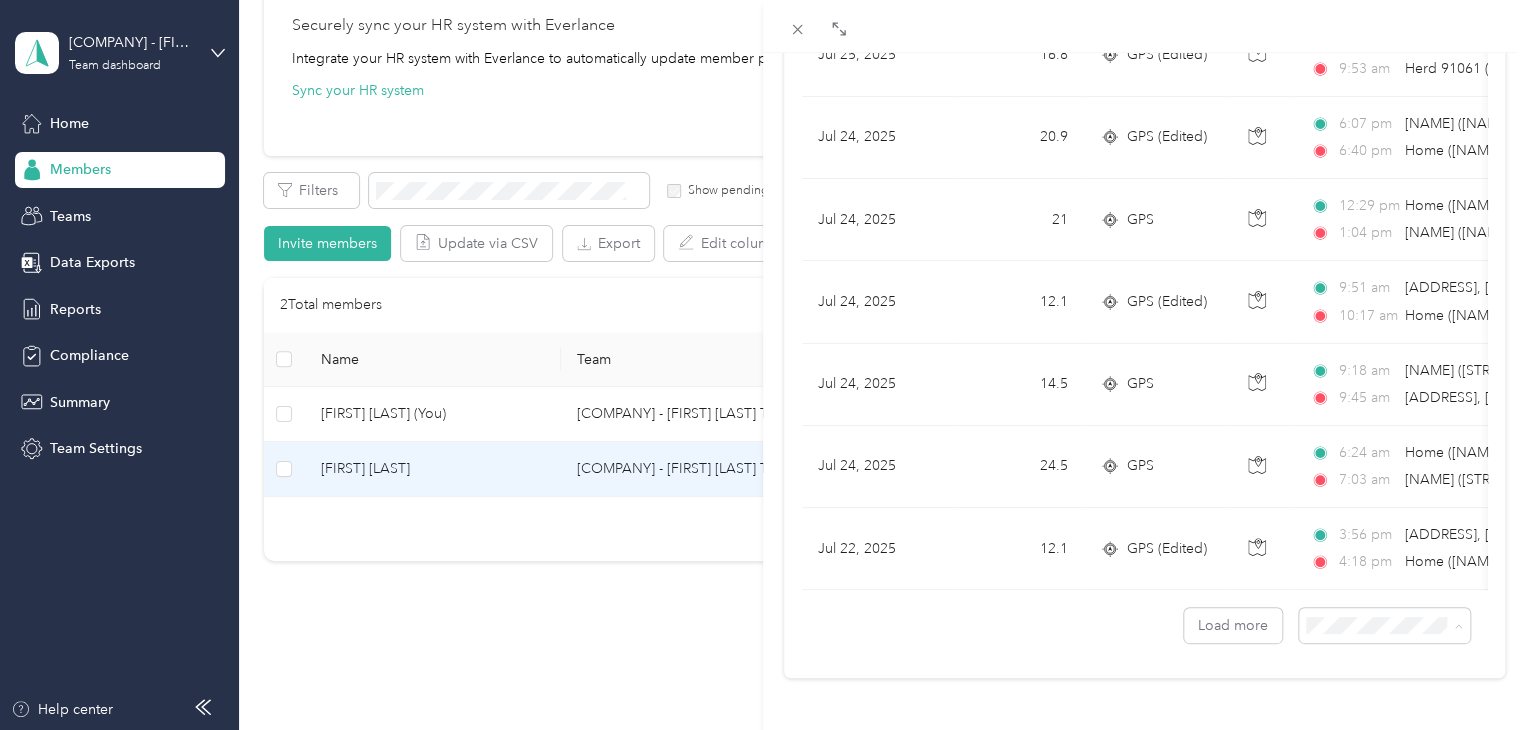 click on "100 per load" at bounding box center [1369, 573] 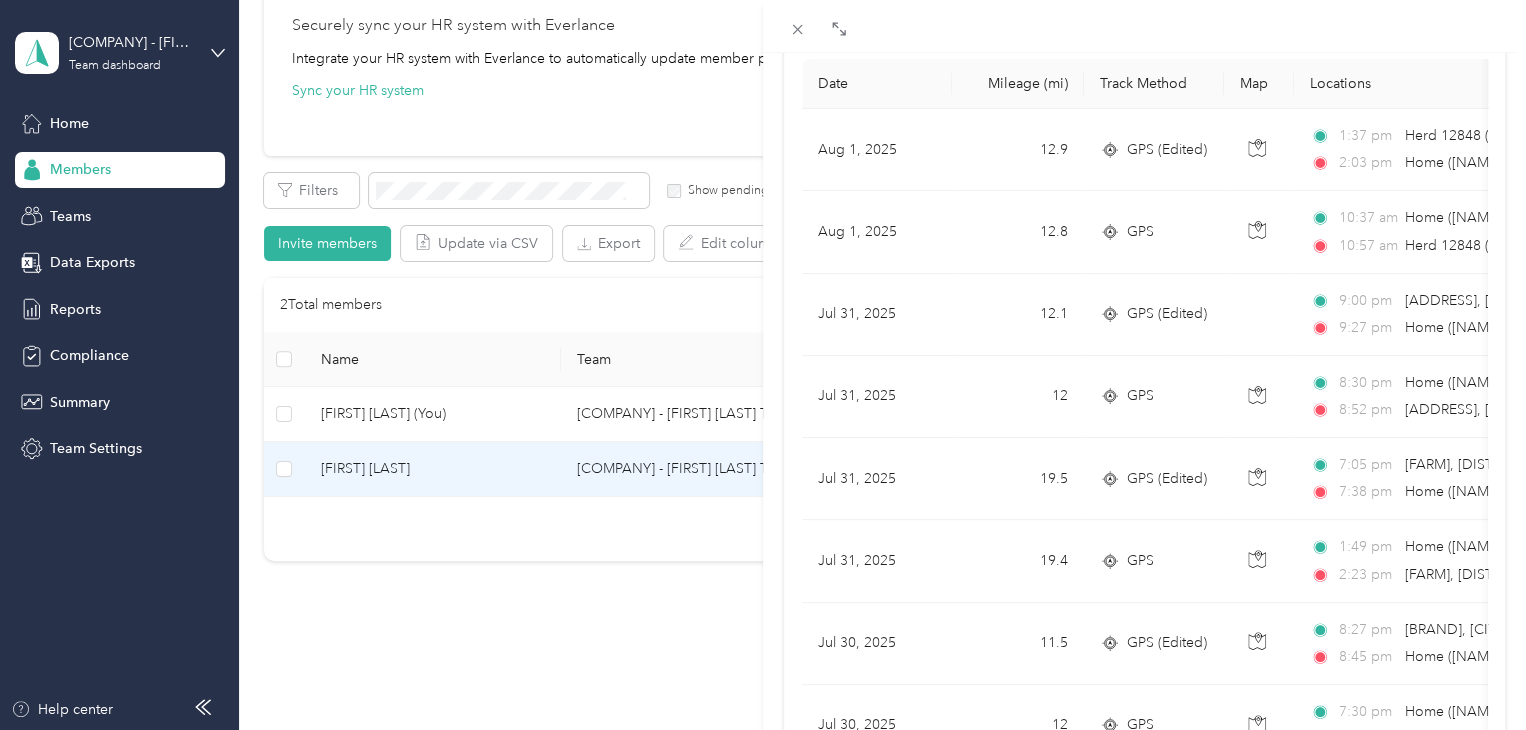 scroll, scrollTop: 0, scrollLeft: 0, axis: both 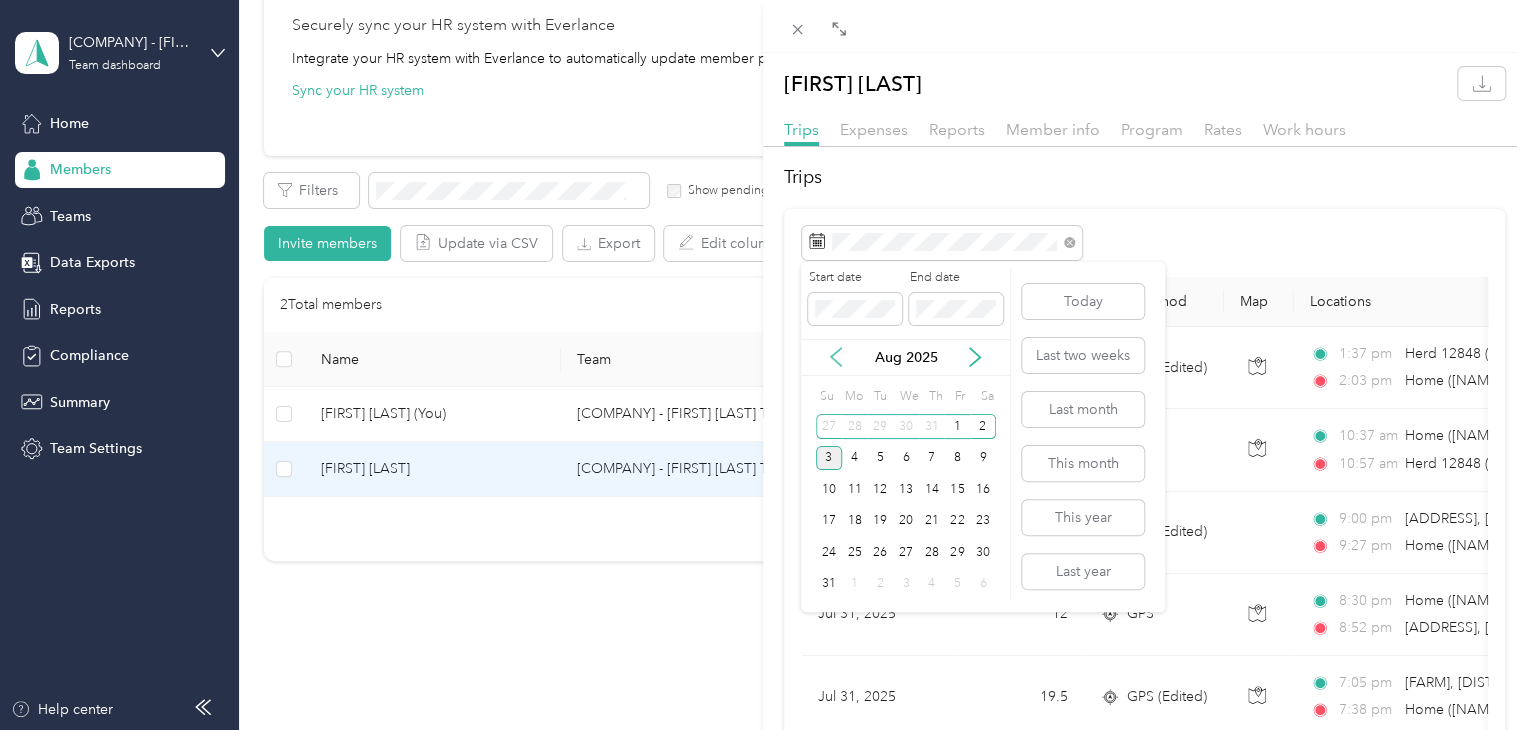 click 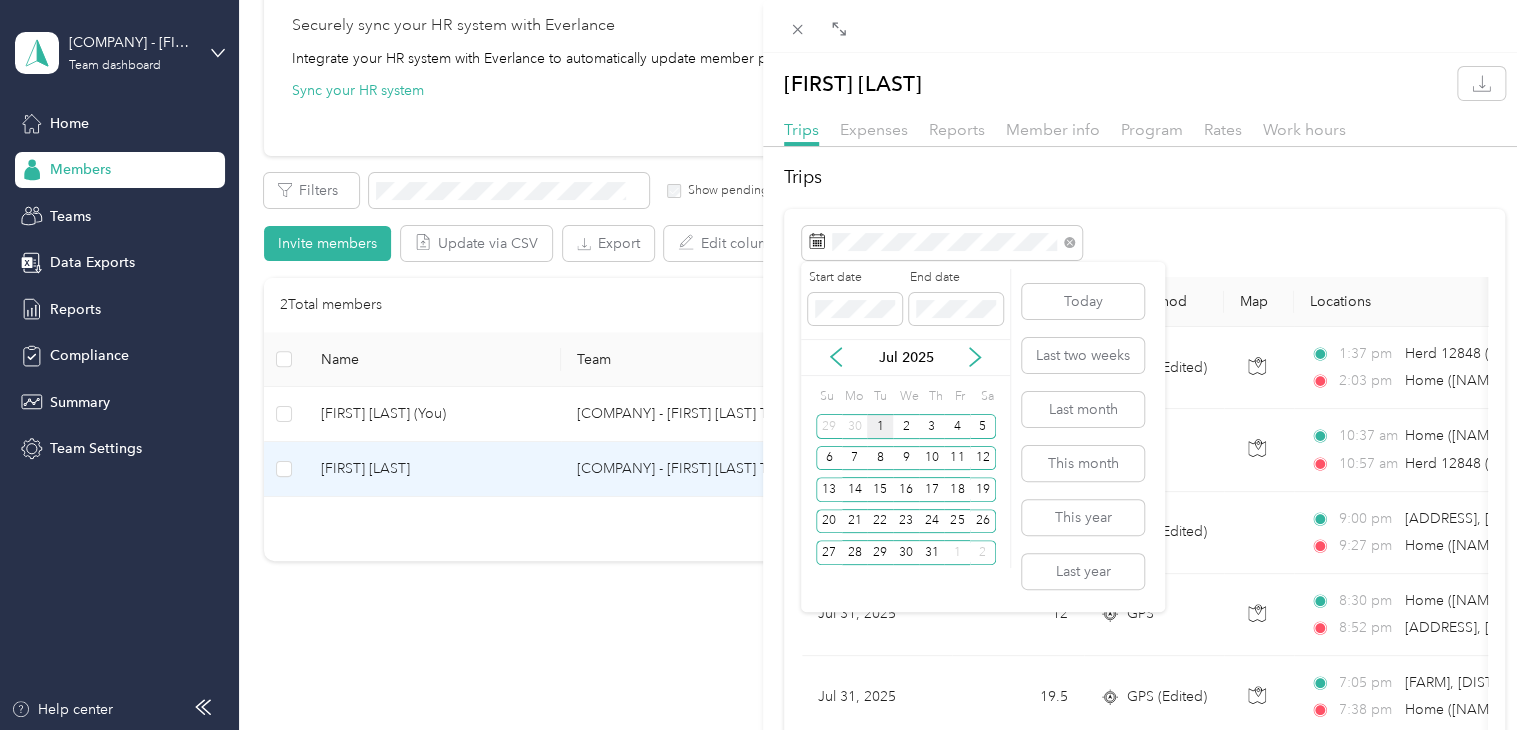 click on "1" at bounding box center [880, 426] 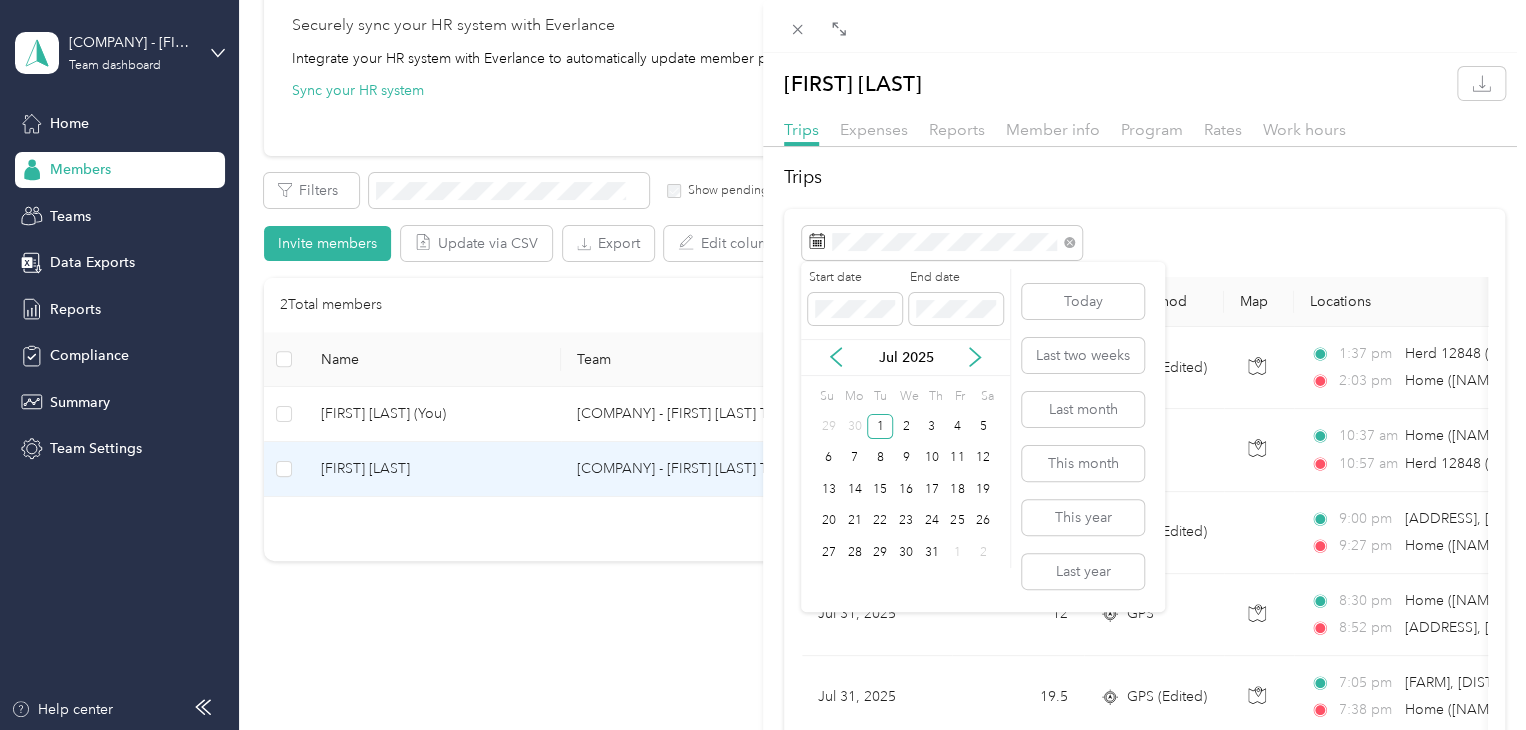 click on "Jul 2025" at bounding box center (905, 357) 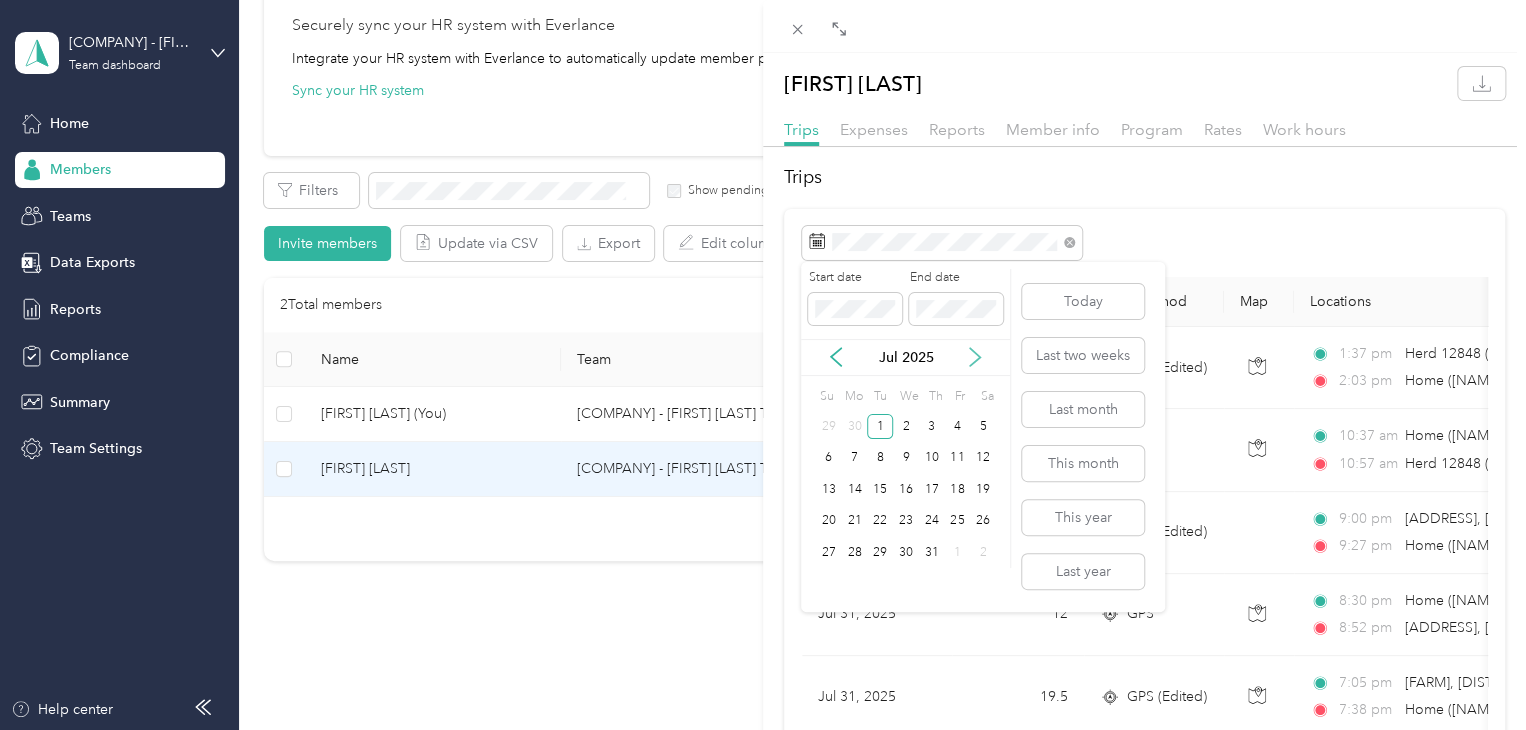 click 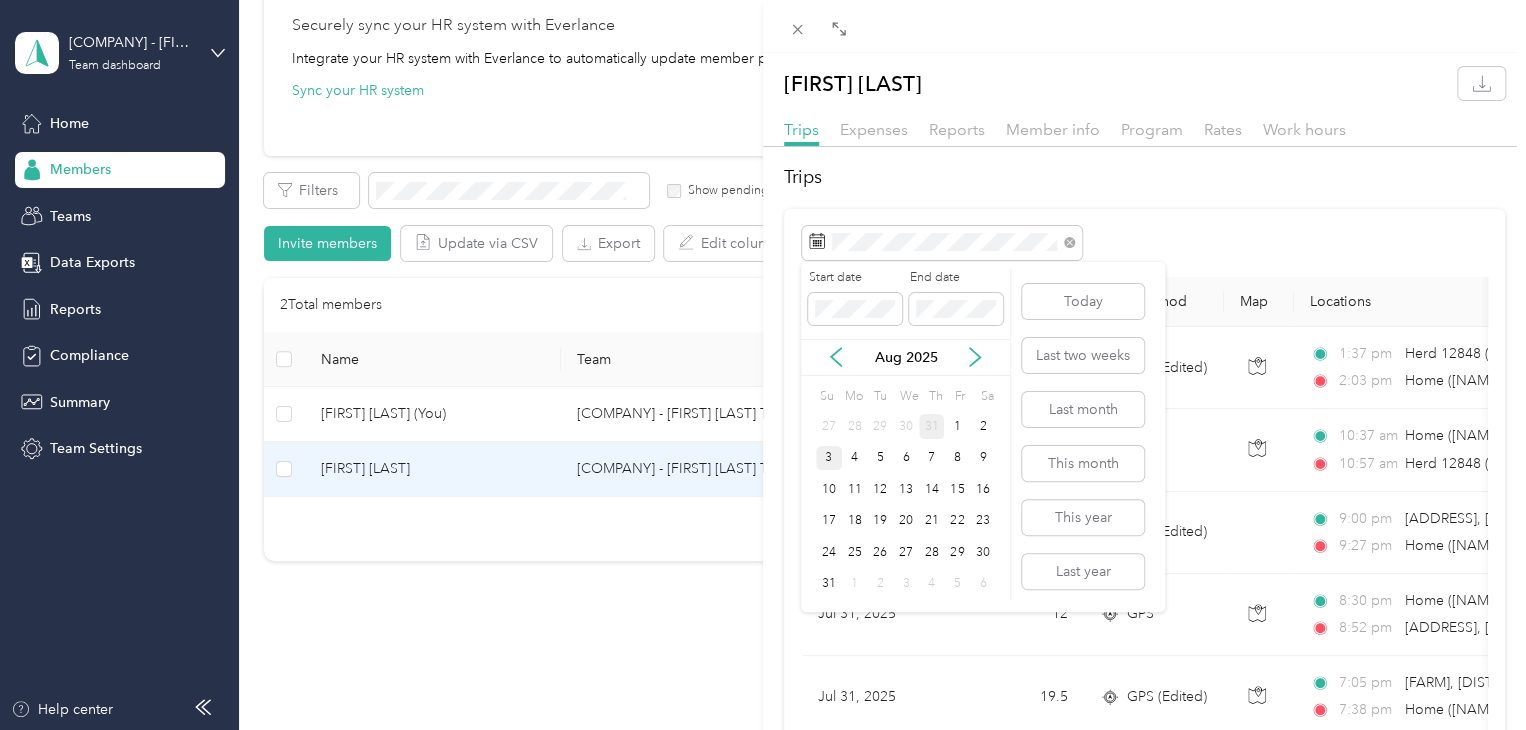 click on "31" at bounding box center [932, 426] 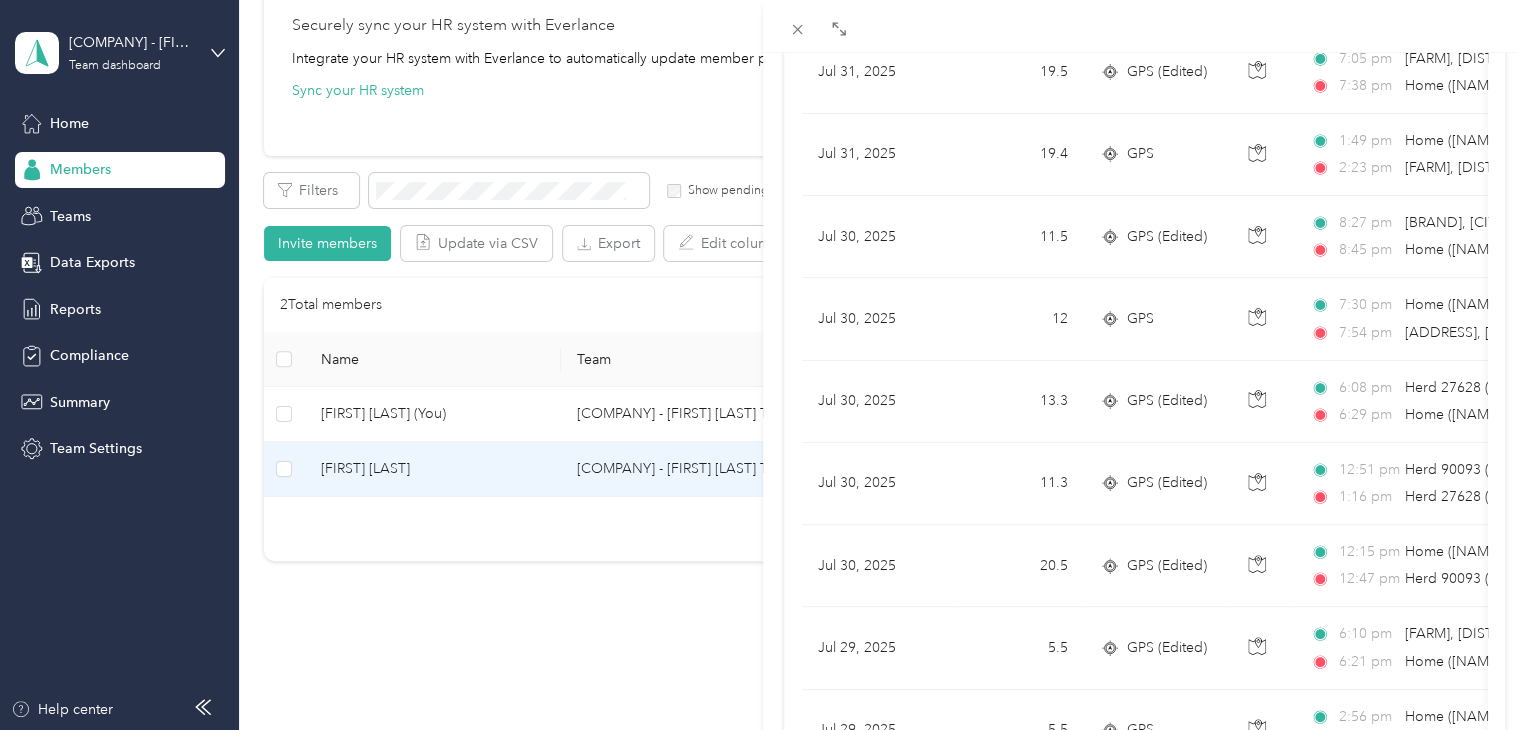 scroll, scrollTop: 0, scrollLeft: 0, axis: both 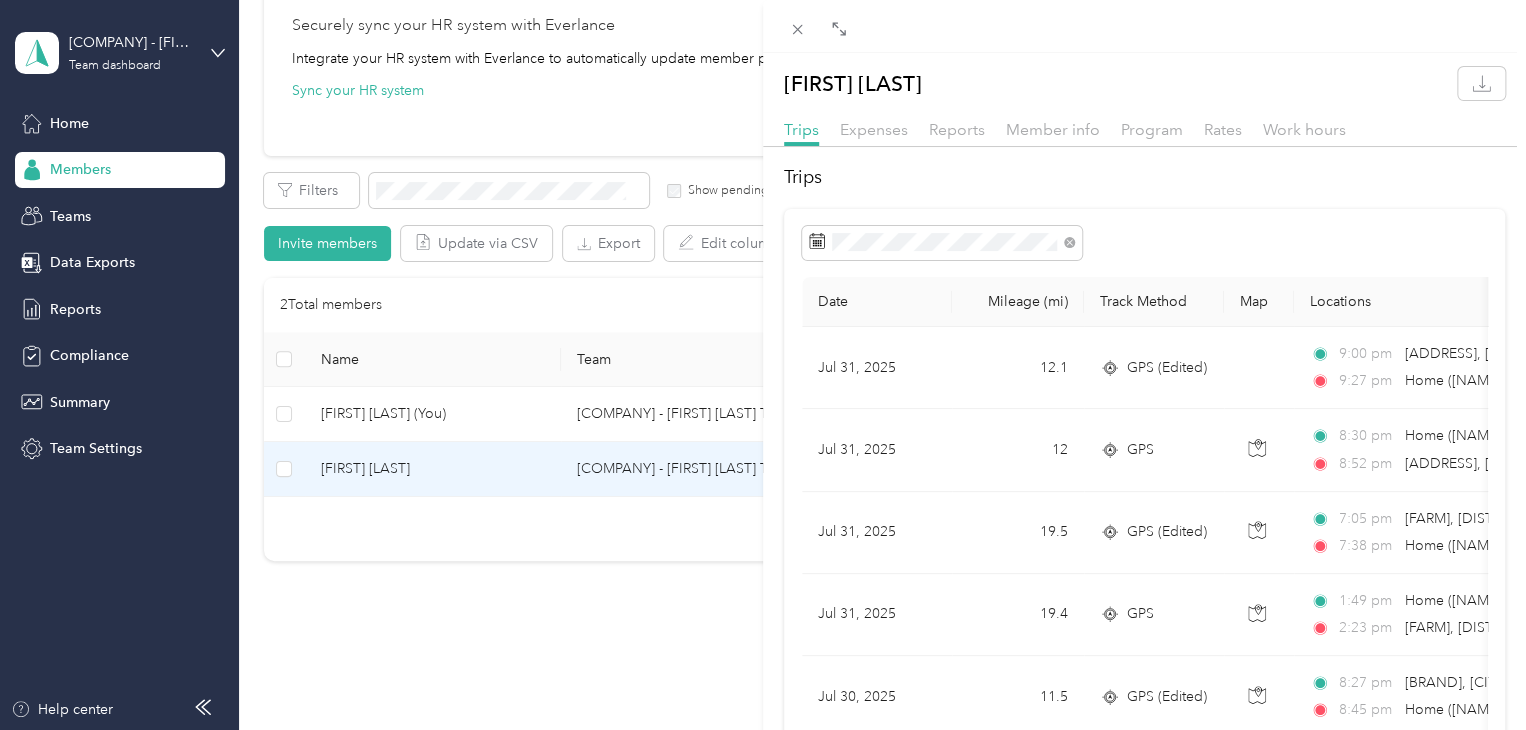 click on "[FIRST] [LAST] Trips Expenses Reports Member info Program Rates Work hours Trips Date Mileage (mi) Track Method Map Locations Mileage value Purpose Jul 31, 2025 12.1 GPS (Edited) 9:00 pm [DISTRICT], [CITY], [COUNTRY] 9:27 pm Home ([NAME] [COTTAGES], [CITY], [POSTAL_CODE], [COUNTRY], [CITY], [COUNTRY]) $2.06 Holstein Group Jul 31, 2025 12 GPS 8:30 pm Home ([NAME] [COTTAGES], [CITY], [POSTAL_CODE], [COUNTRY], [CITY], [COUNTRY]) 8:52 pm [DISTRICT], [CITY], [COUNTRY] $2.04 Holstein Group Jul 31, 2025 19.5 GPS (Edited) 7:05 pm [FARM], [DISTRICT], [CITY], [COUNTRY] 7:38 pm Home ([NAME] [COTTAGES], [CITY], [POSTAL_CODE], [COUNTRY], [CITY], [COUNTRY]) $3.31 Holstein Group Jul 31, 2025 19.4 GPS 1:49 pm Home ([NAME] [COTTAGES], [CITY], [POSTAL_CODE], [COUNTRY], [CITY], [COUNTRY]) 2:23 pm [FARM], [DISTRICT], [CITY], [COUNTRY] $3.30 Holstein Group Jul 30, 2025 11.5 GPS (Edited) 8:27 pm [BRAND], [CITY], [COUNTY], [POSTAL_CODE], [COUNTRY] 8:45 pm" at bounding box center (763, 365) 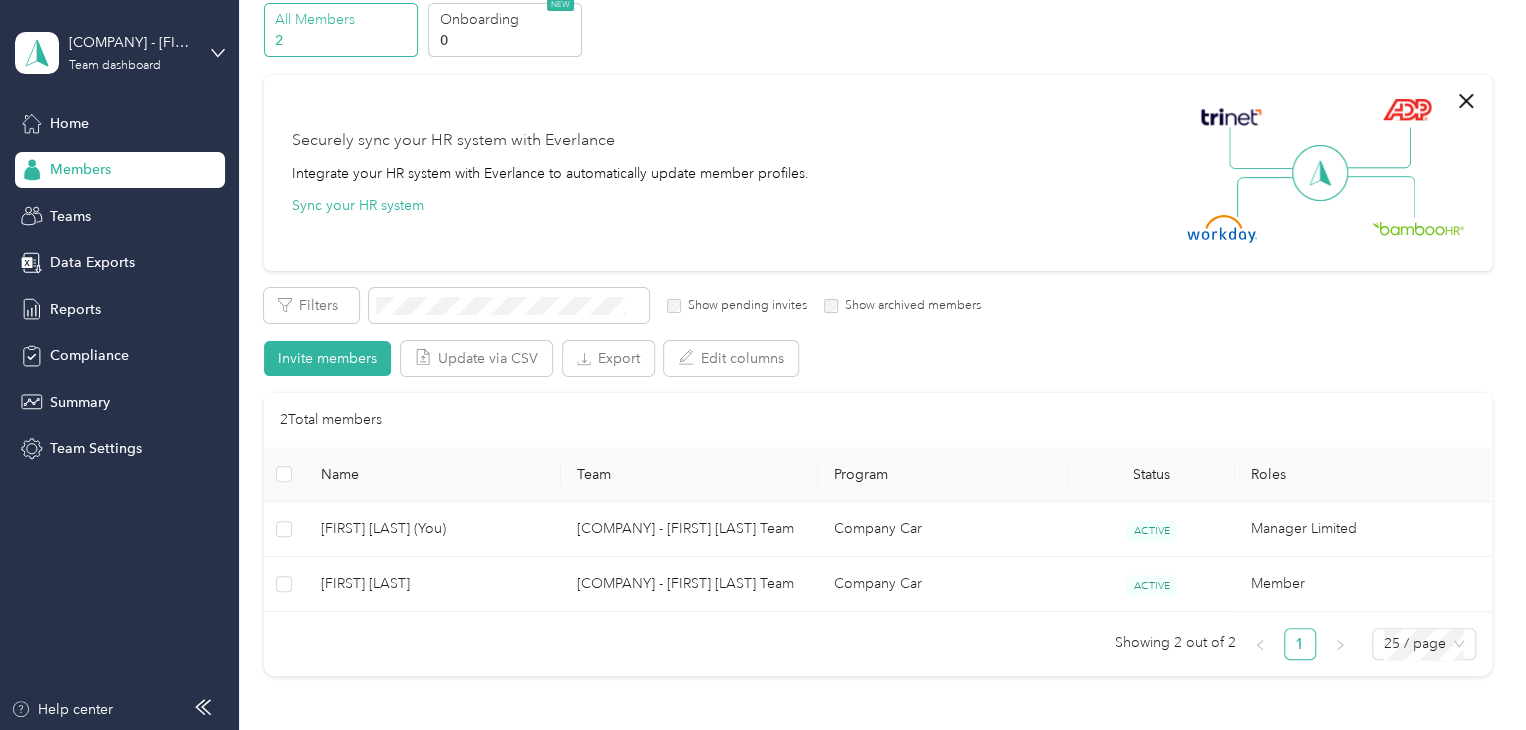 scroll, scrollTop: 0, scrollLeft: 0, axis: both 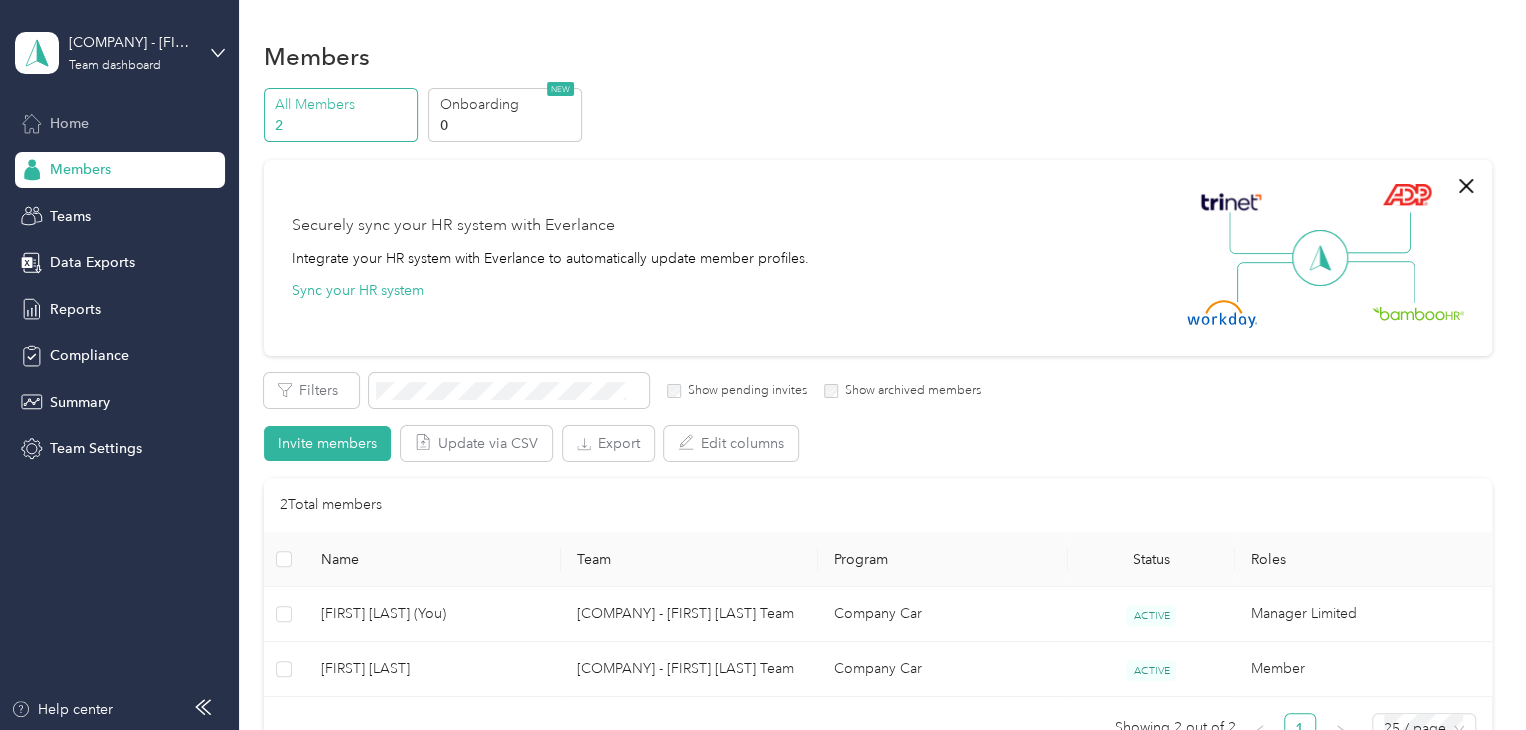 click on "Home" at bounding box center (69, 123) 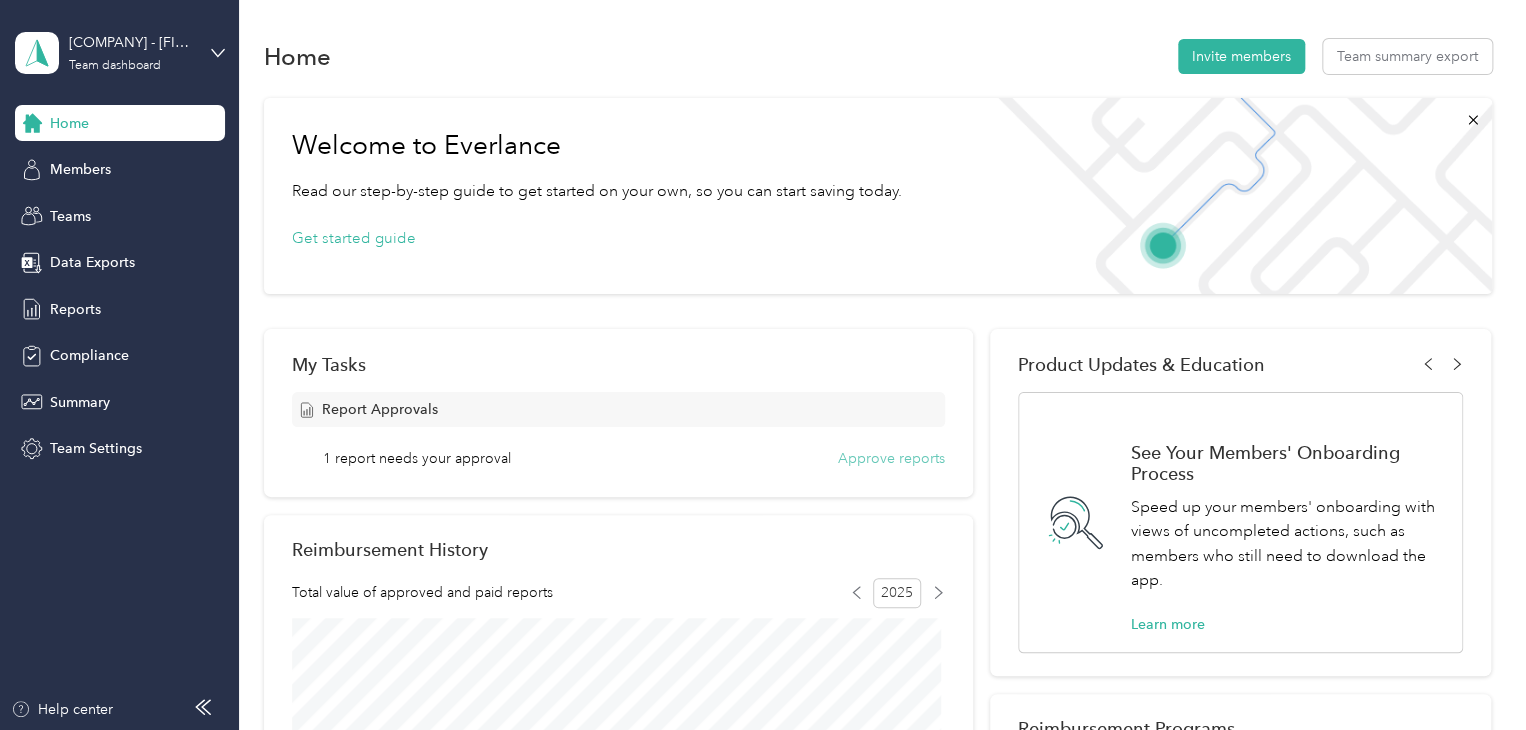 click on "Approve reports" at bounding box center [891, 458] 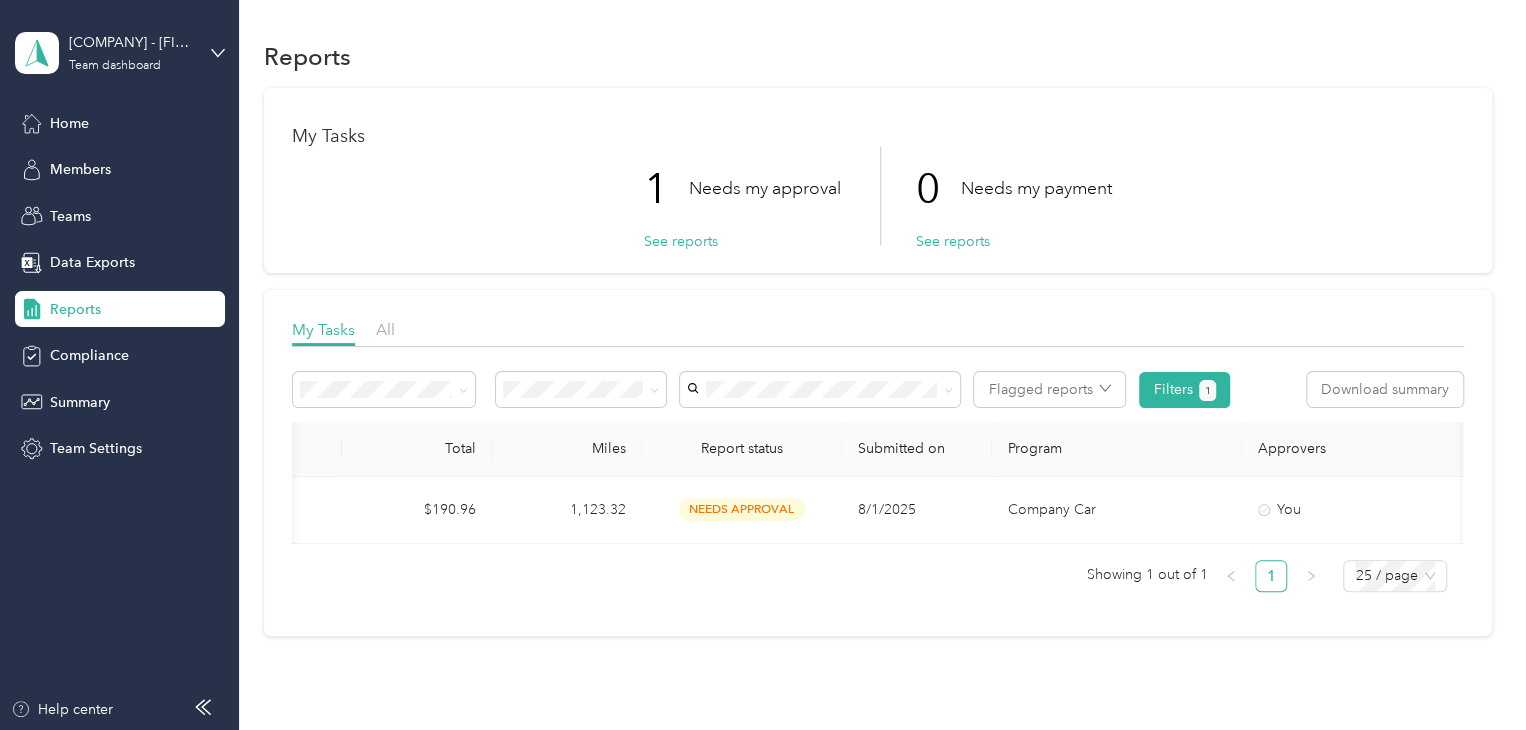 scroll, scrollTop: 0, scrollLeft: 452, axis: horizontal 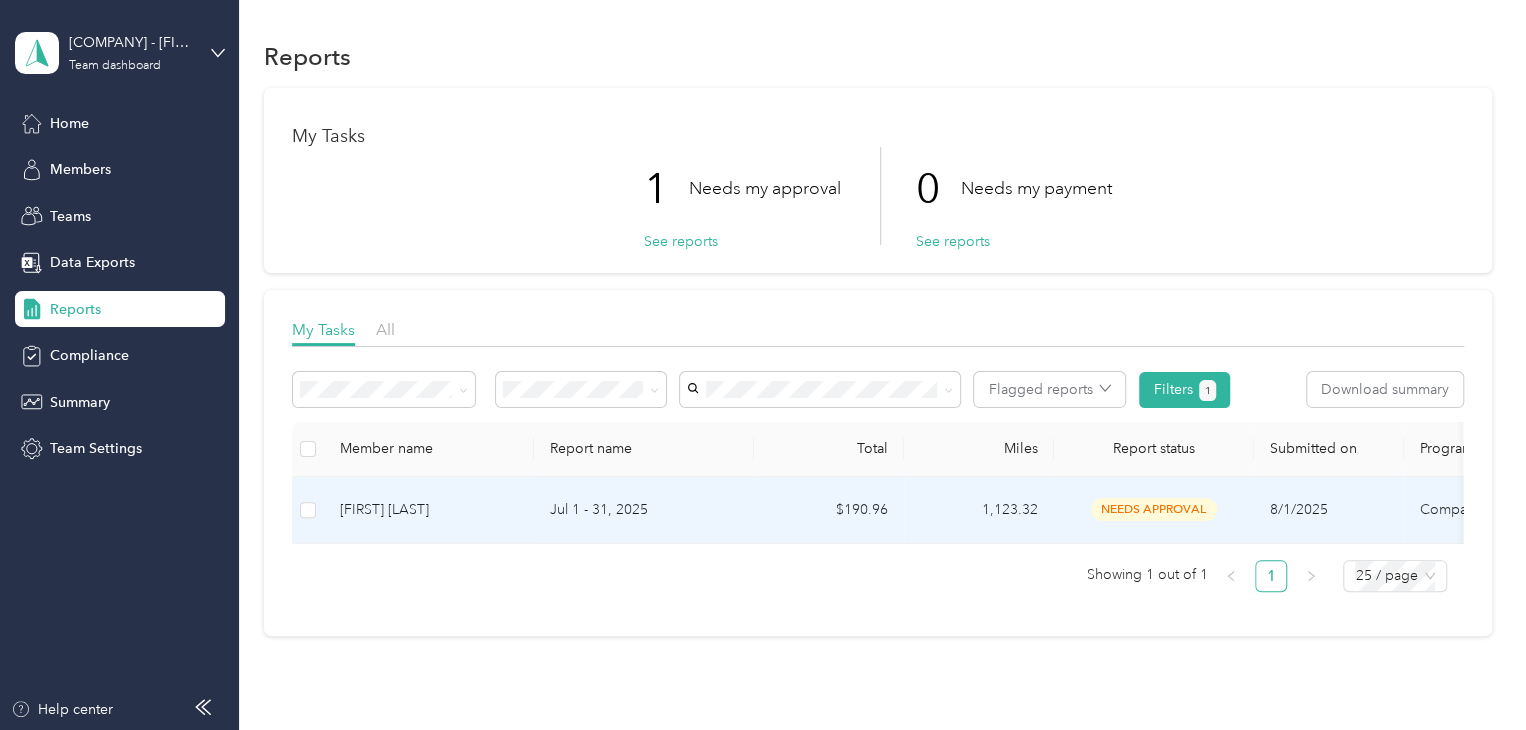 click on "[FIRST] [LAST]" at bounding box center [429, 510] 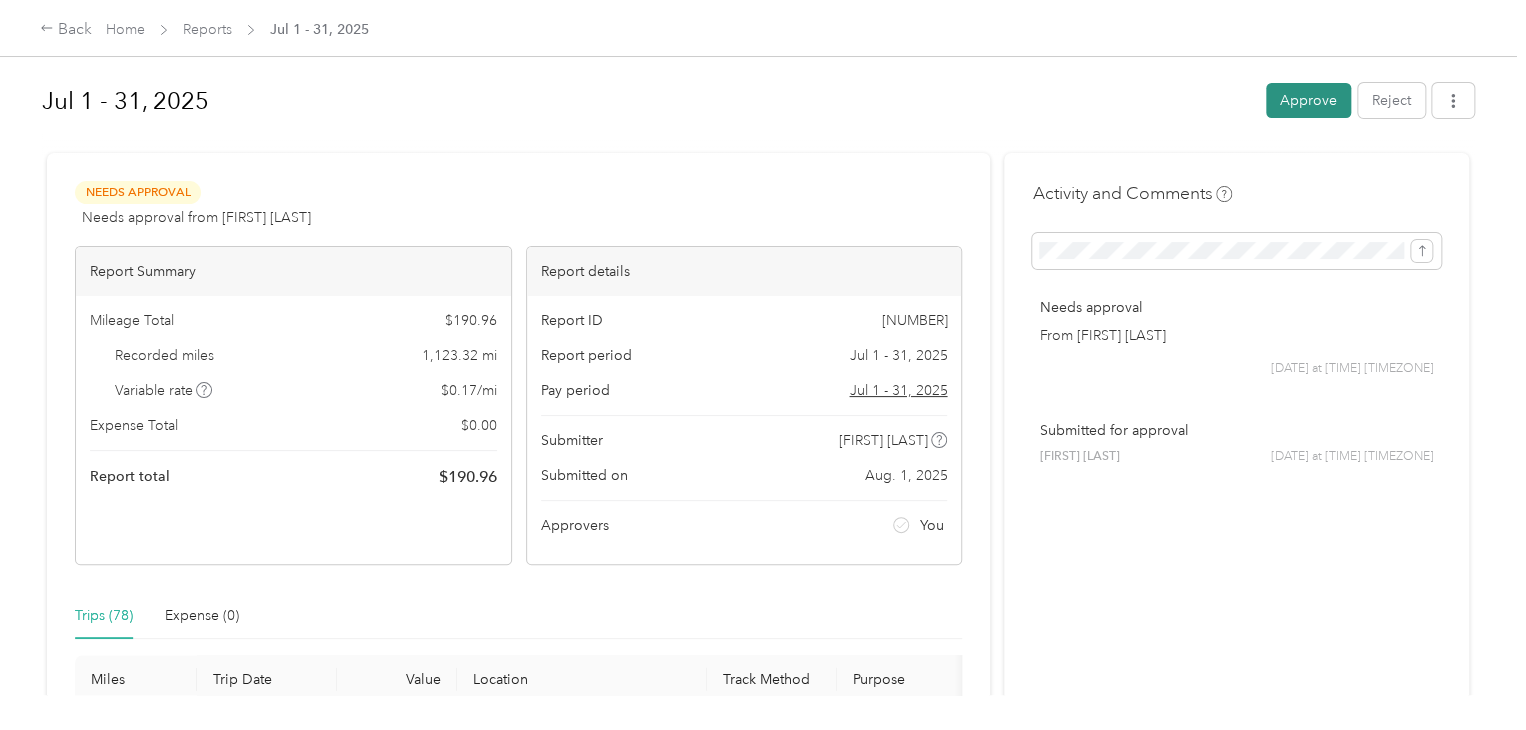 click on "Approve" at bounding box center (1308, 100) 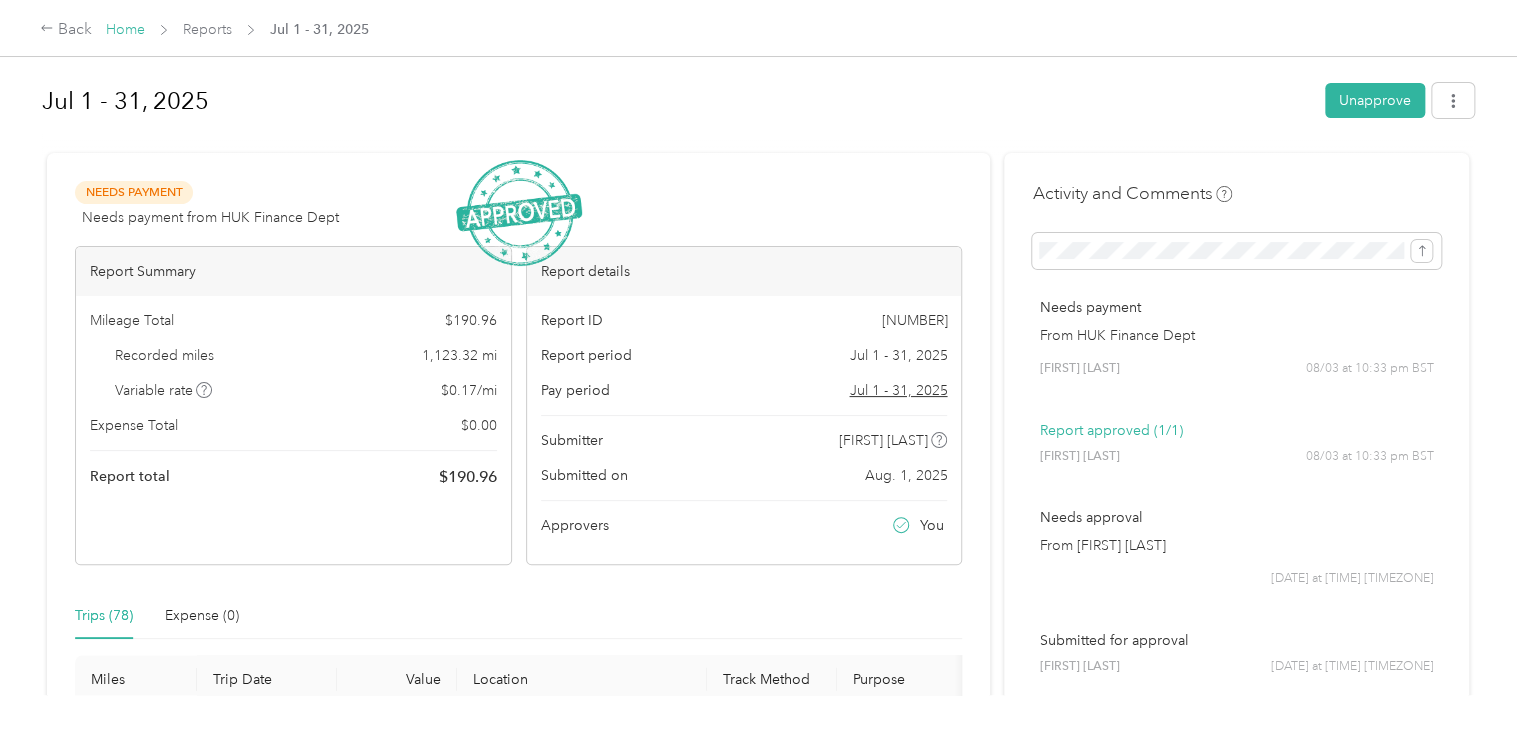 click on "Home" at bounding box center [125, 29] 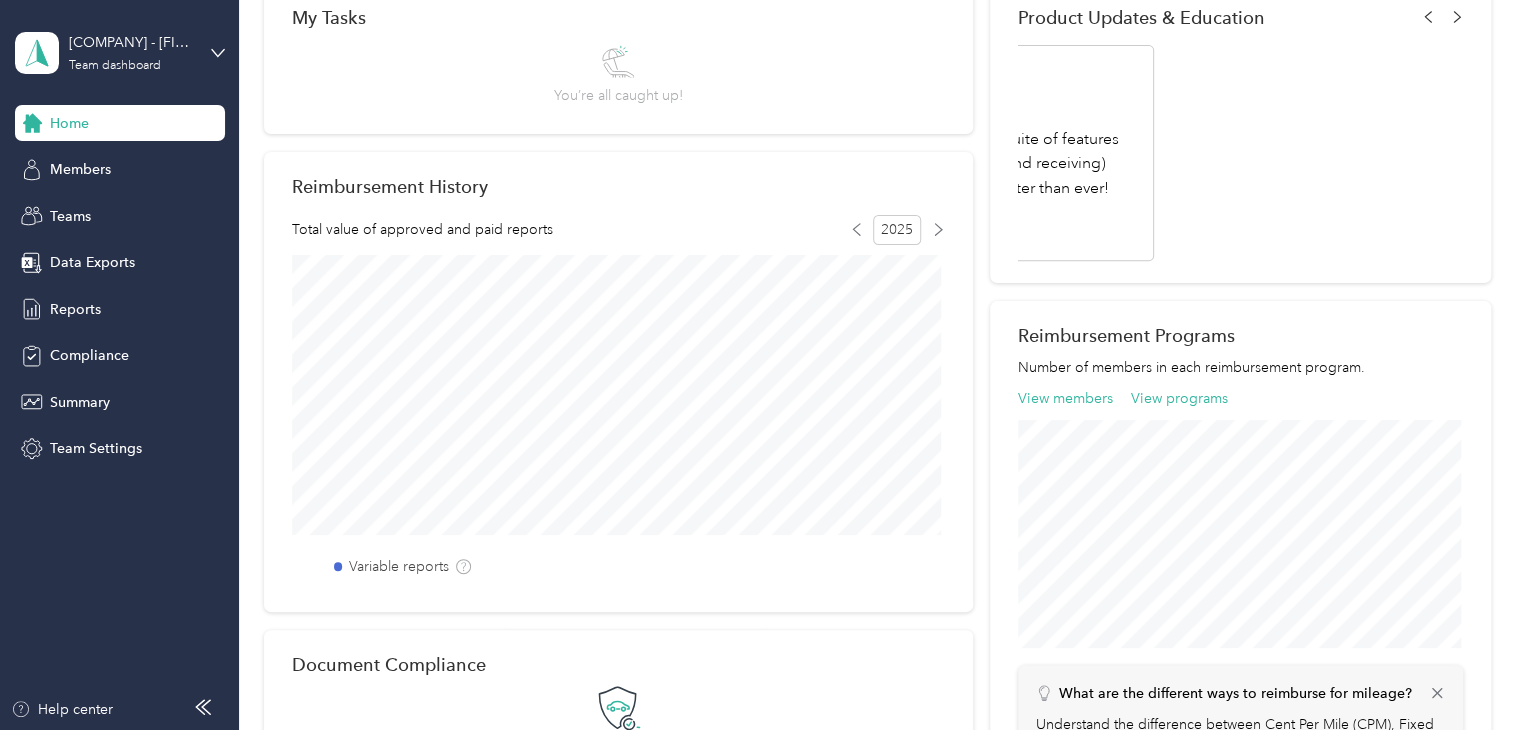 scroll, scrollTop: 0, scrollLeft: 0, axis: both 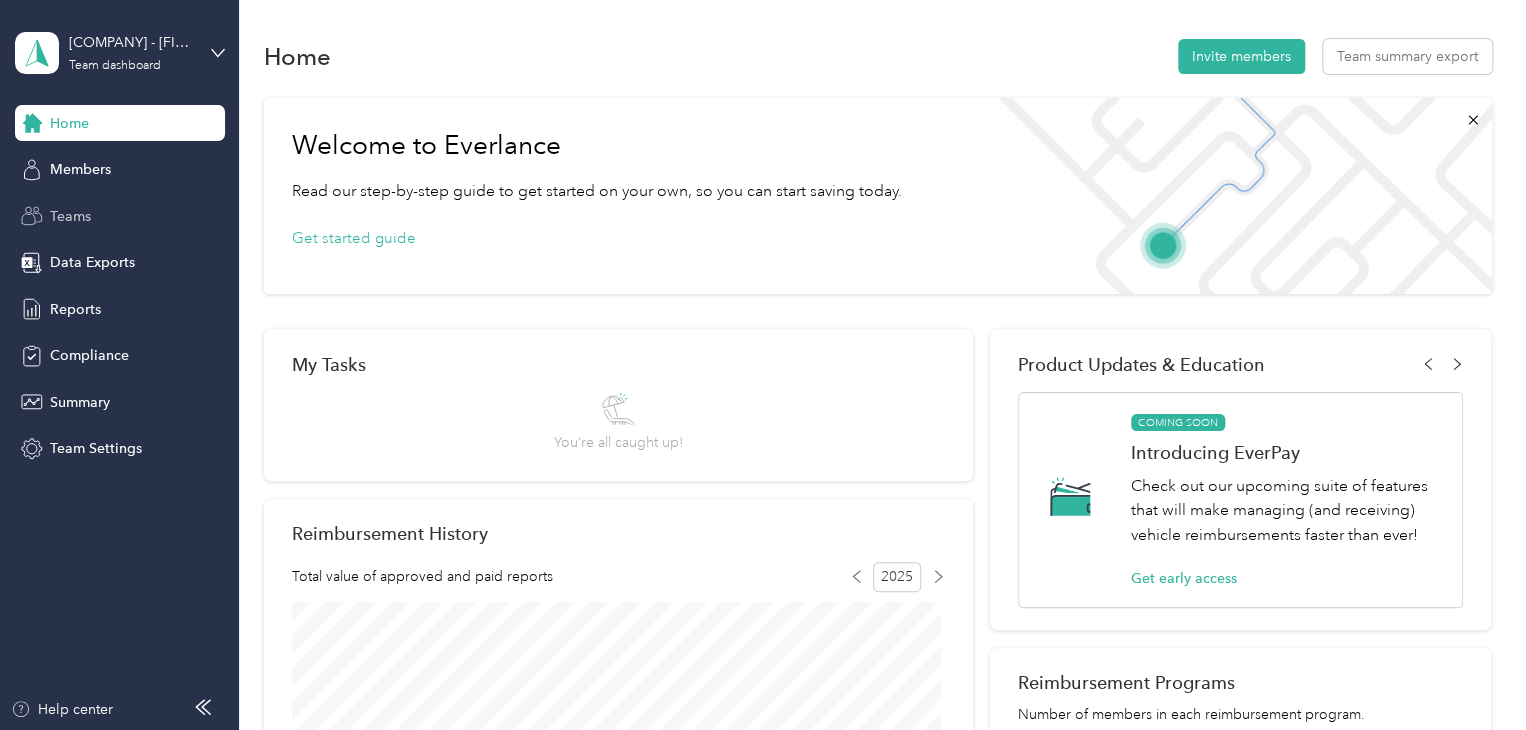 click on "Teams" at bounding box center [70, 216] 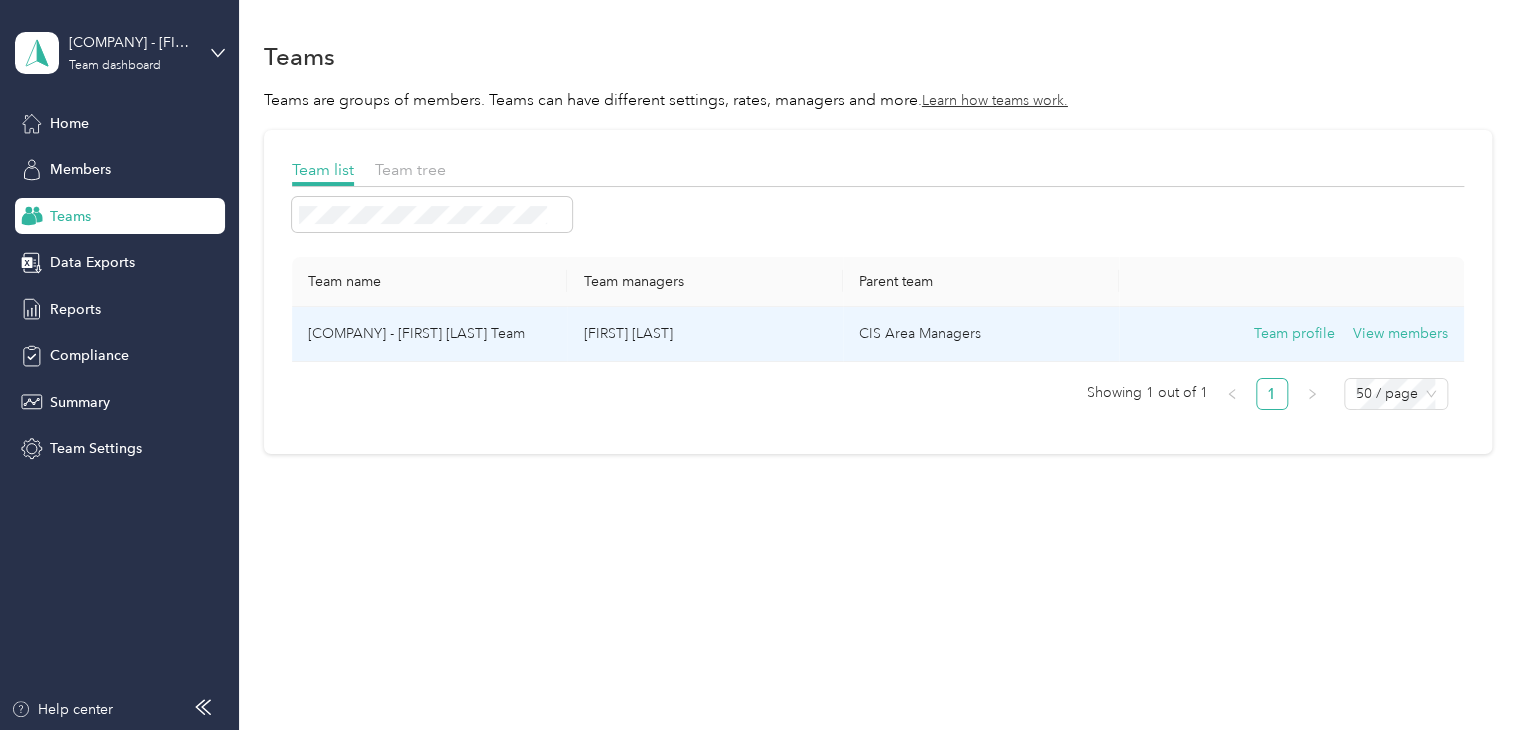 click on "[COMPANY] - [FIRST] [LAST] Team" at bounding box center [430, 334] 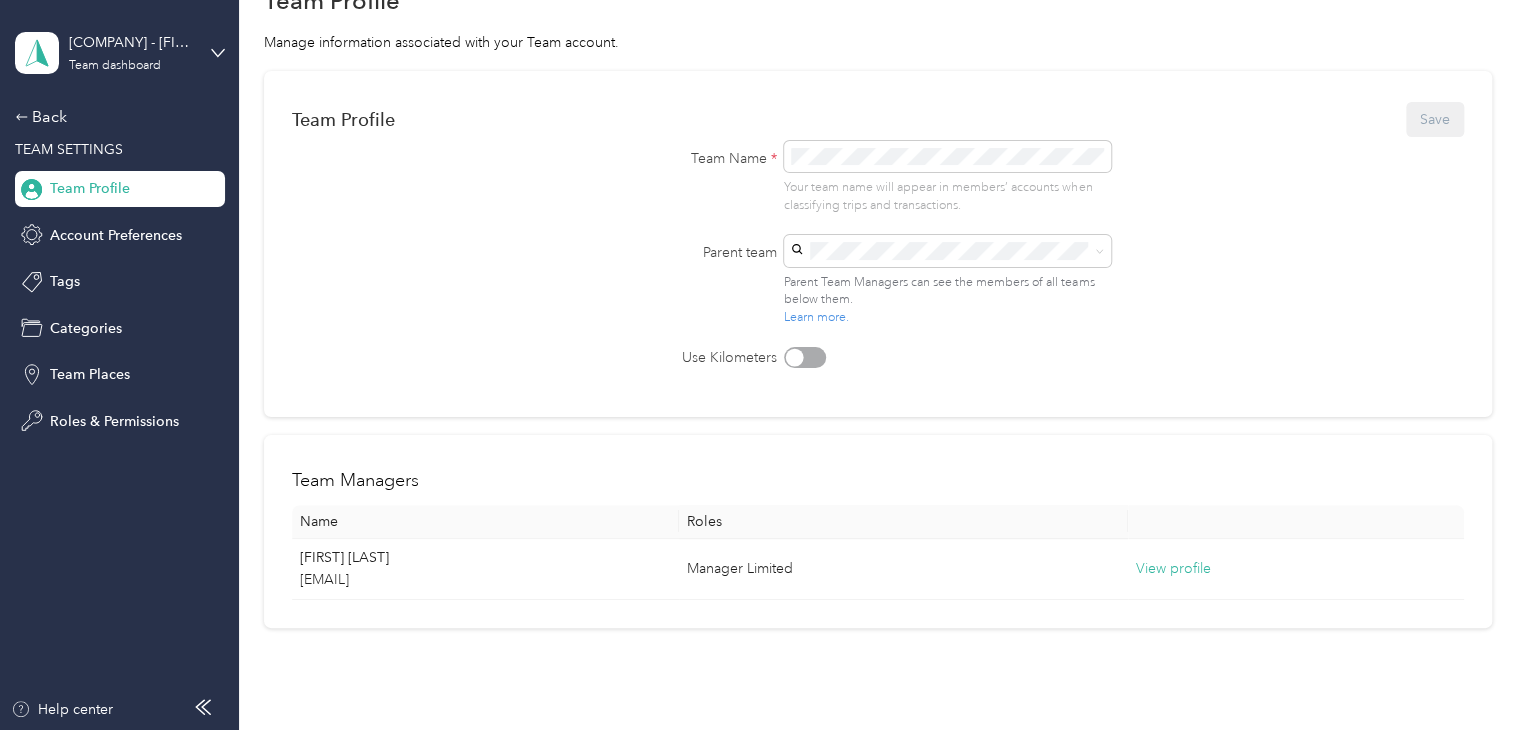 scroll, scrollTop: 0, scrollLeft: 0, axis: both 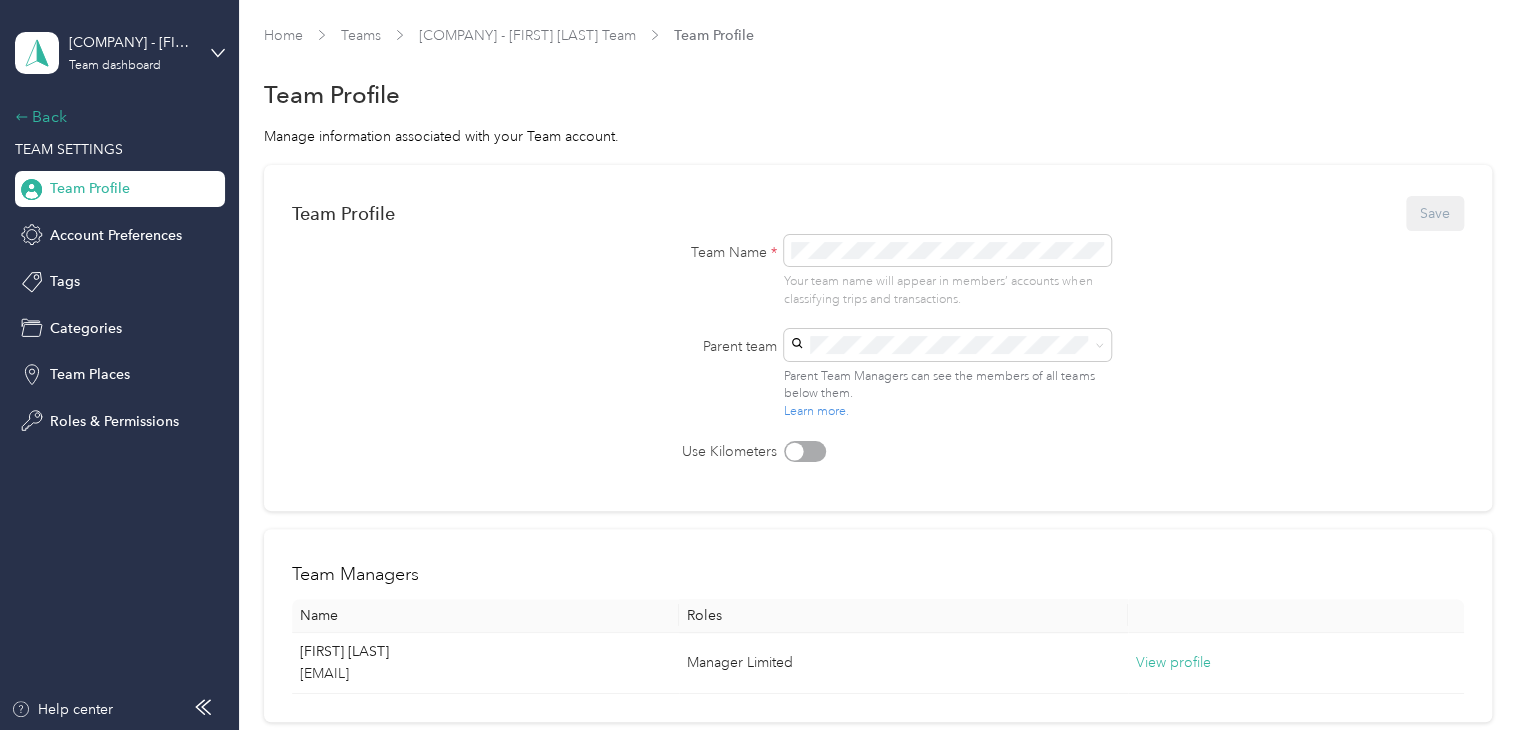 click on "Back" at bounding box center (115, 117) 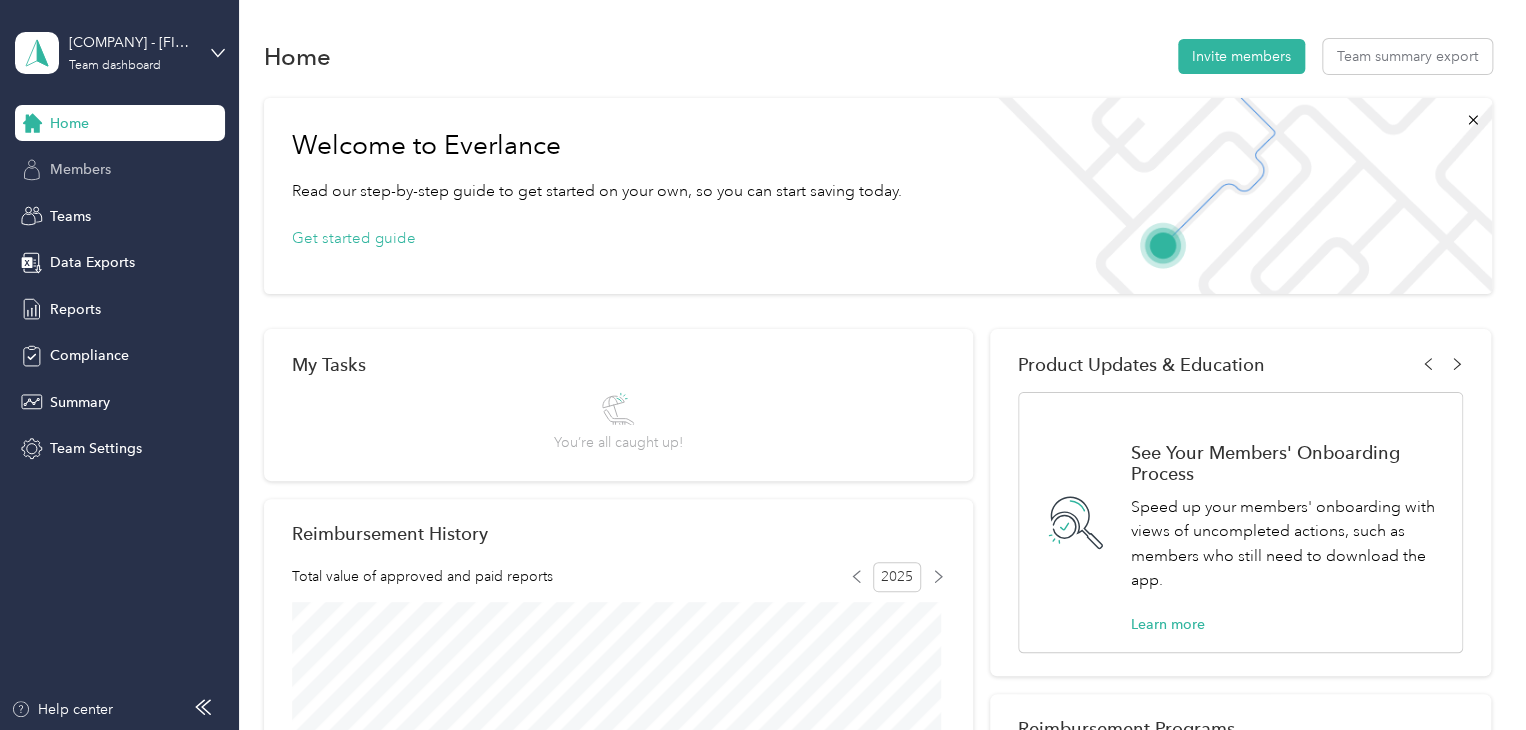 click on "Members" at bounding box center (80, 169) 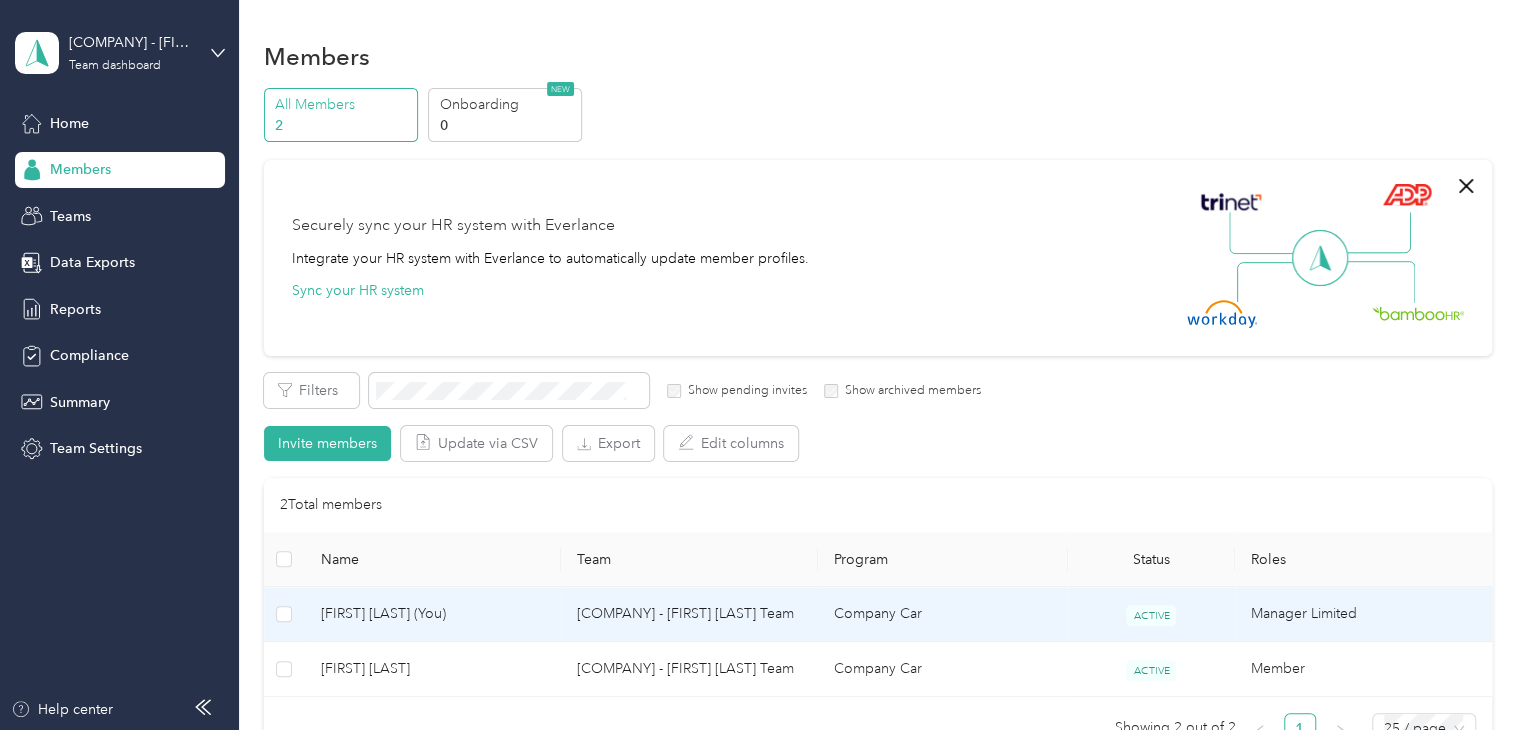 click on "[FIRST] [LAST] (You)" at bounding box center (433, 614) 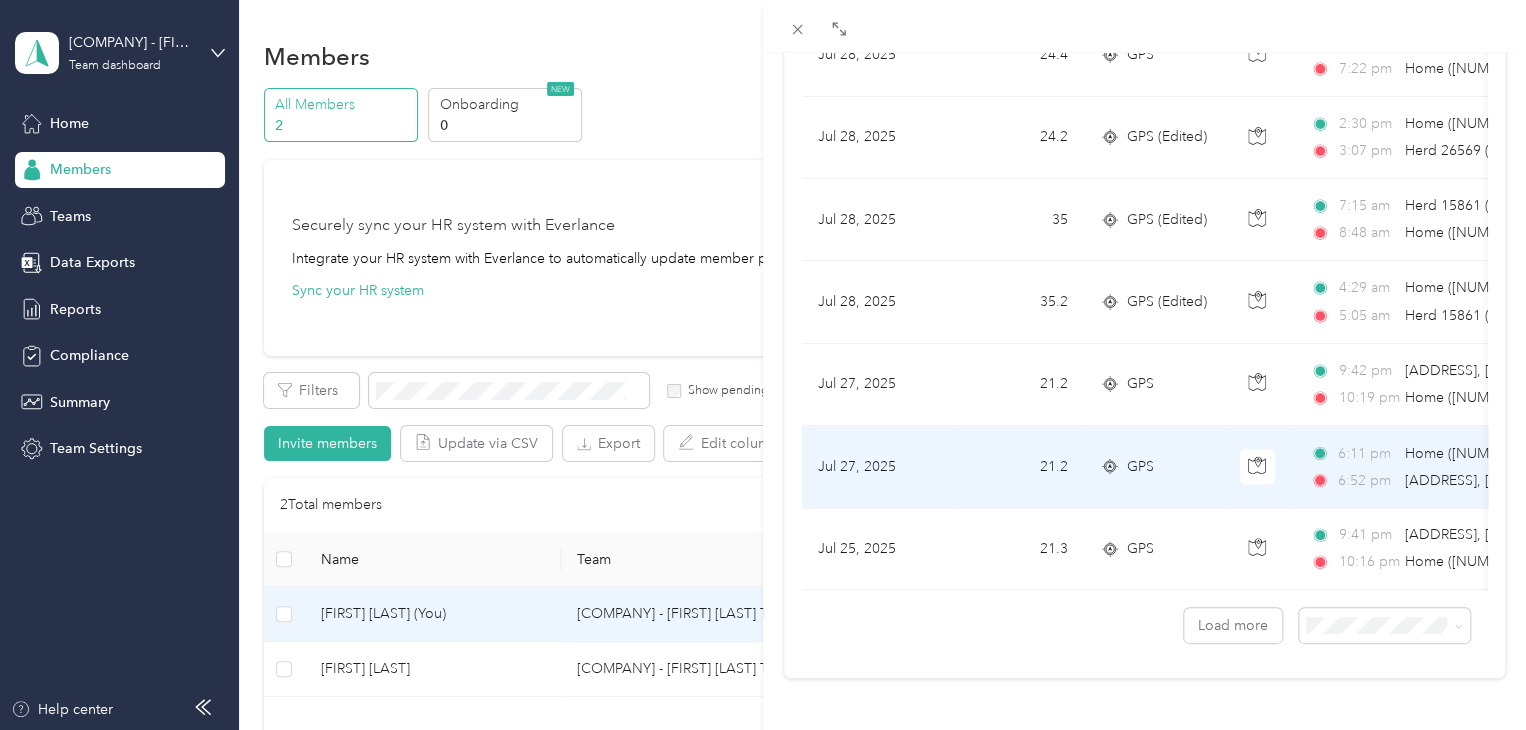 scroll, scrollTop: 1818, scrollLeft: 0, axis: vertical 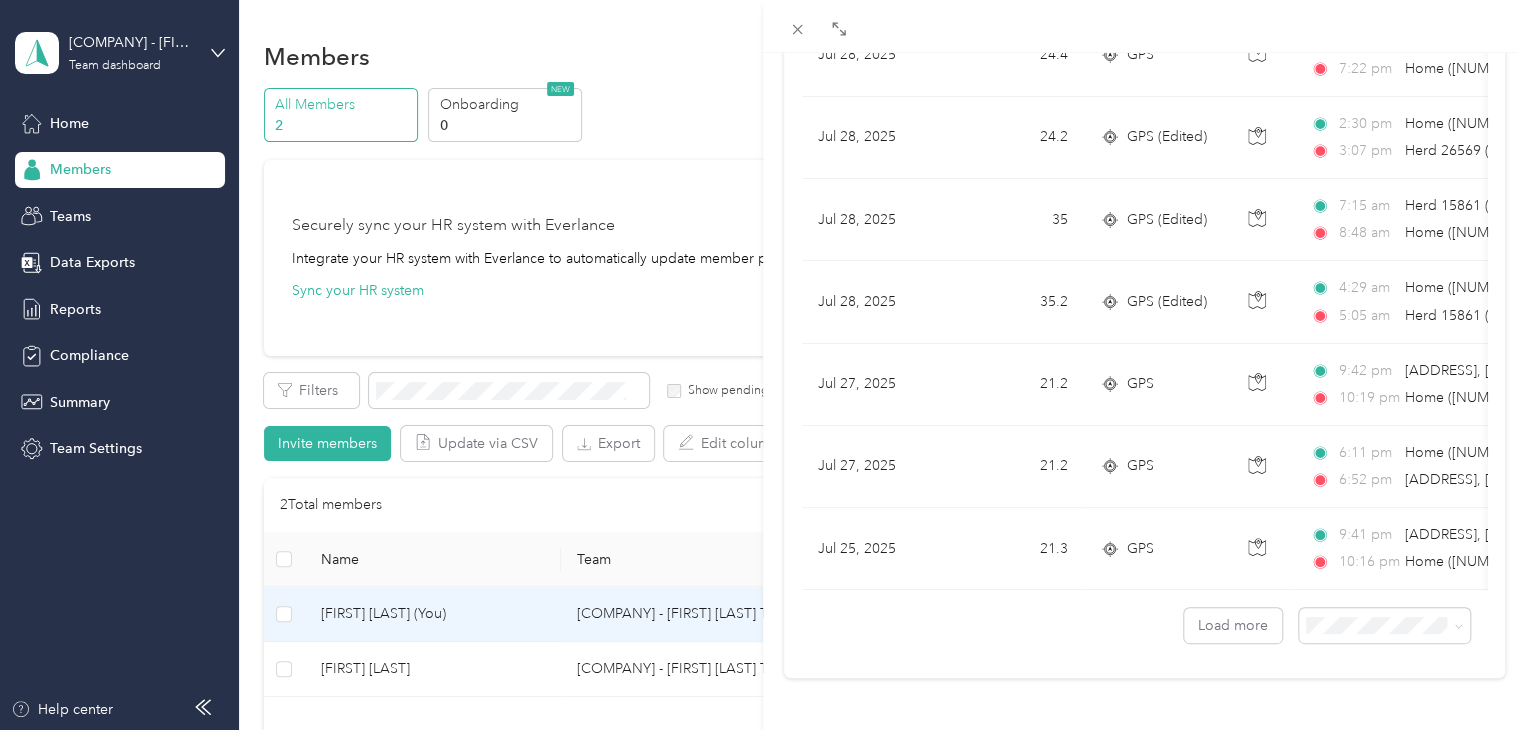 click on "50 per load" at bounding box center (1369, 537) 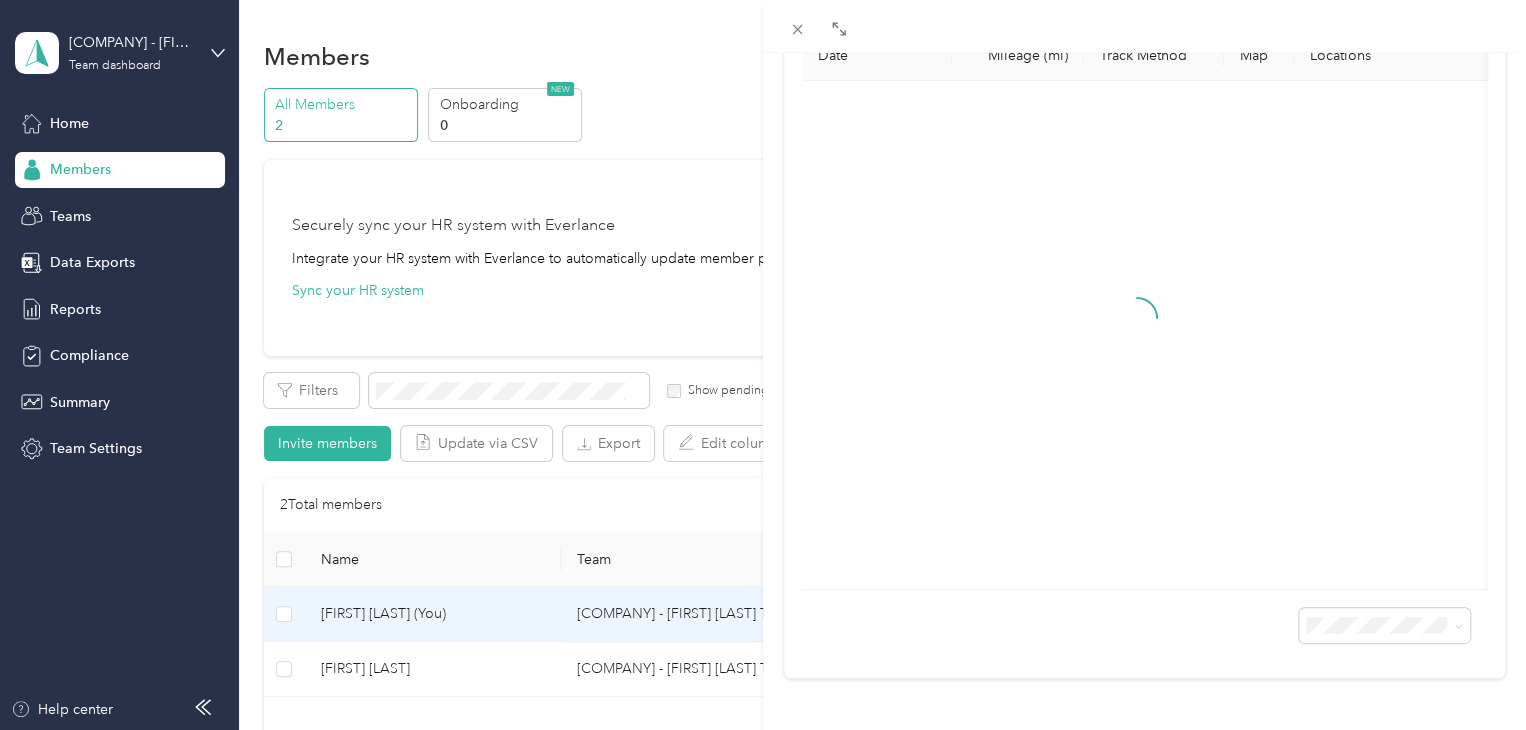 scroll, scrollTop: 0, scrollLeft: 0, axis: both 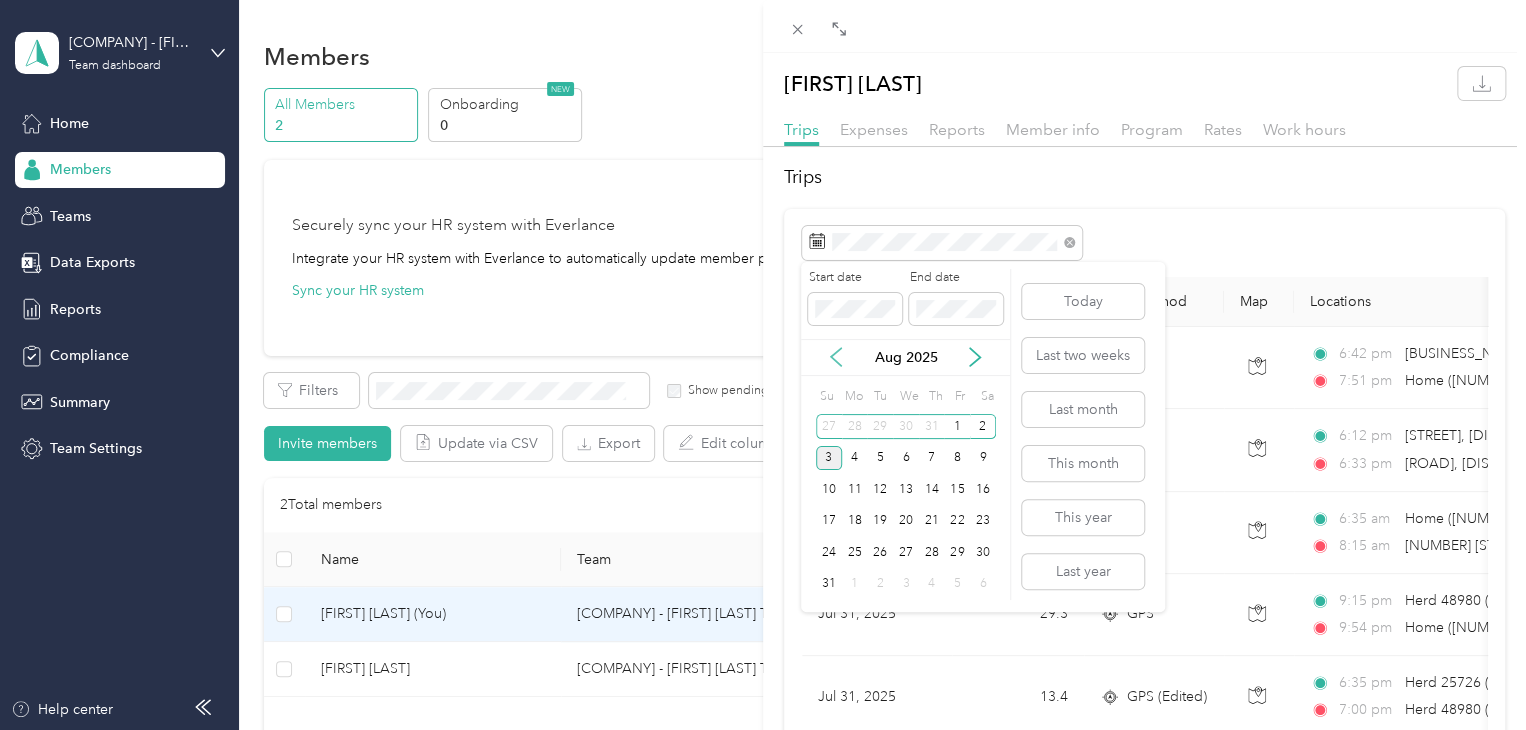 click 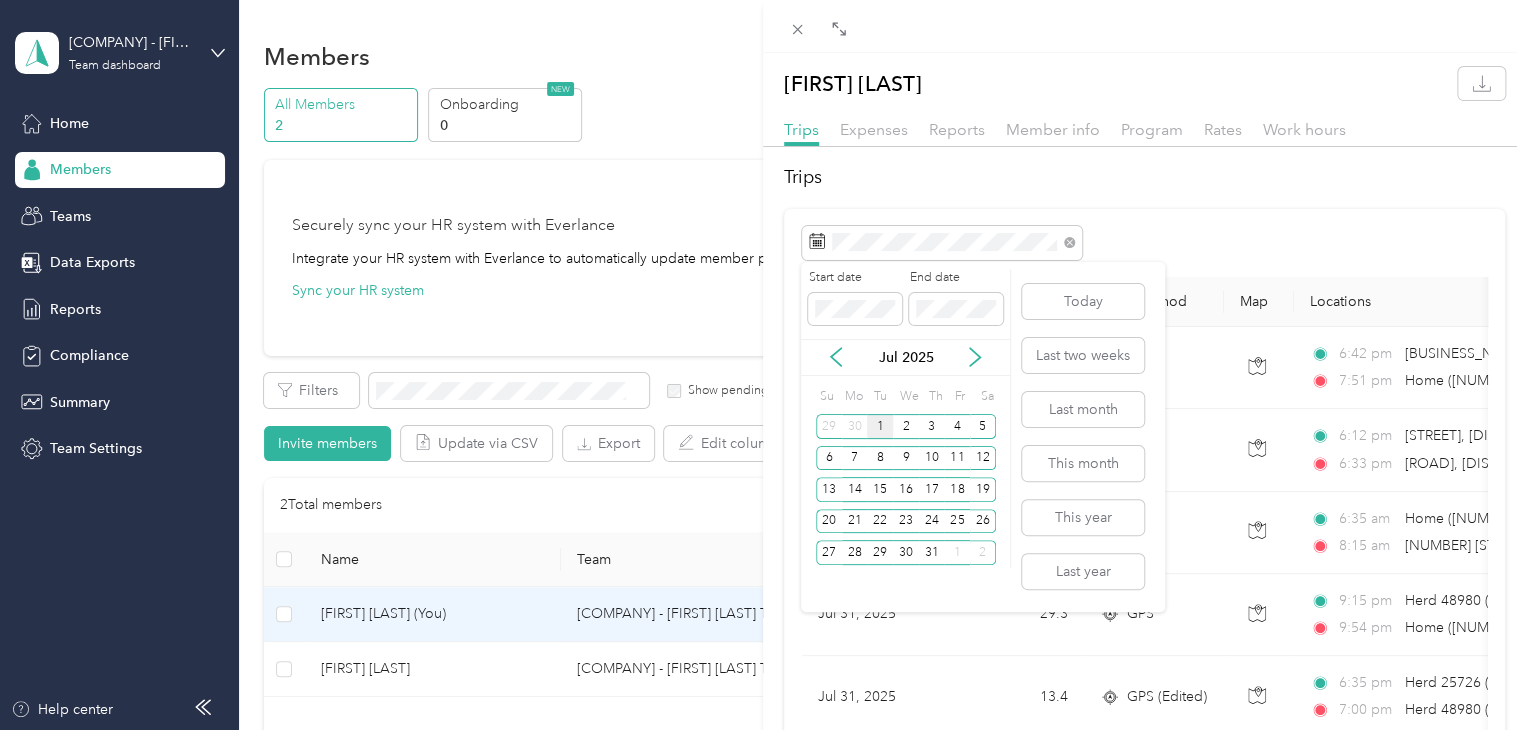 click on "1" at bounding box center (880, 426) 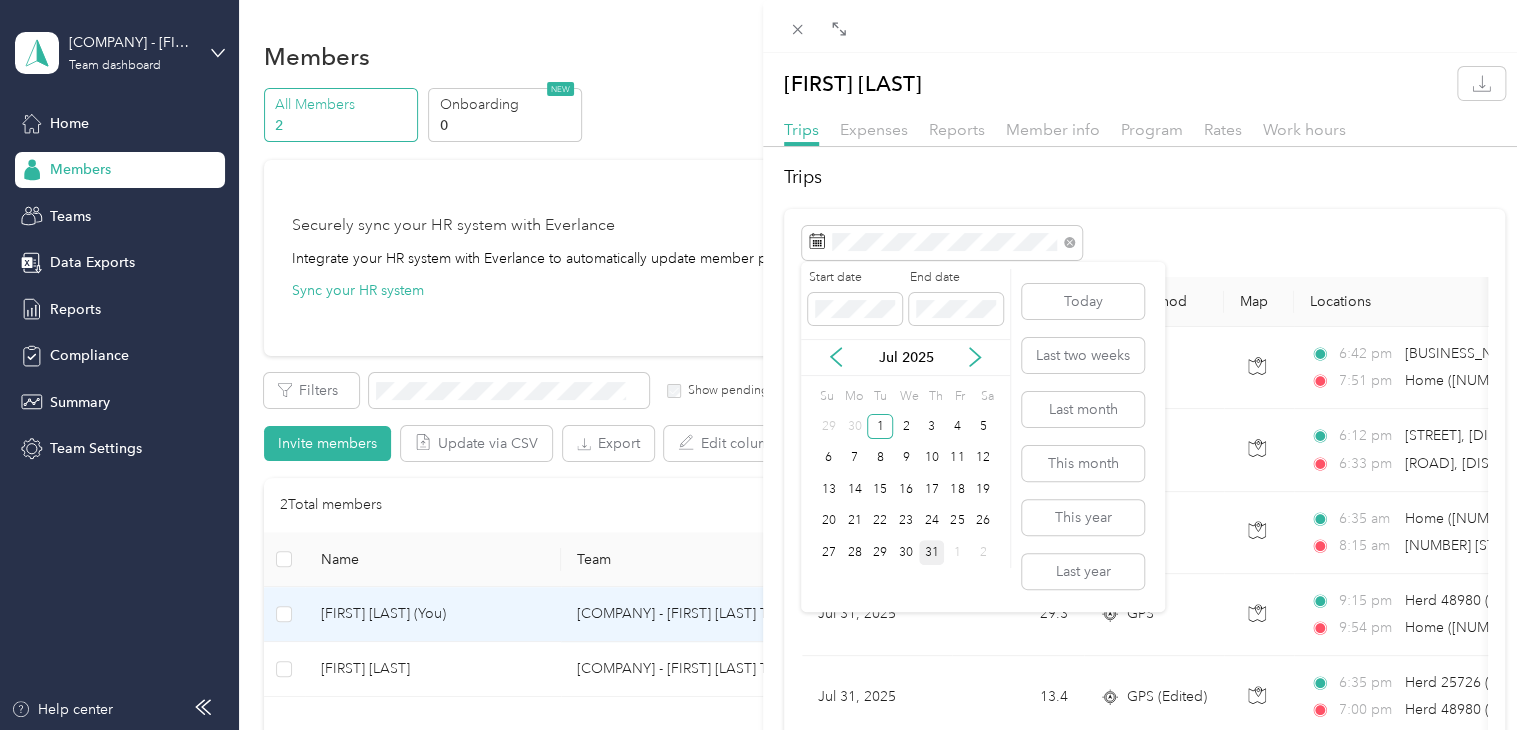 click on "31" at bounding box center (932, 552) 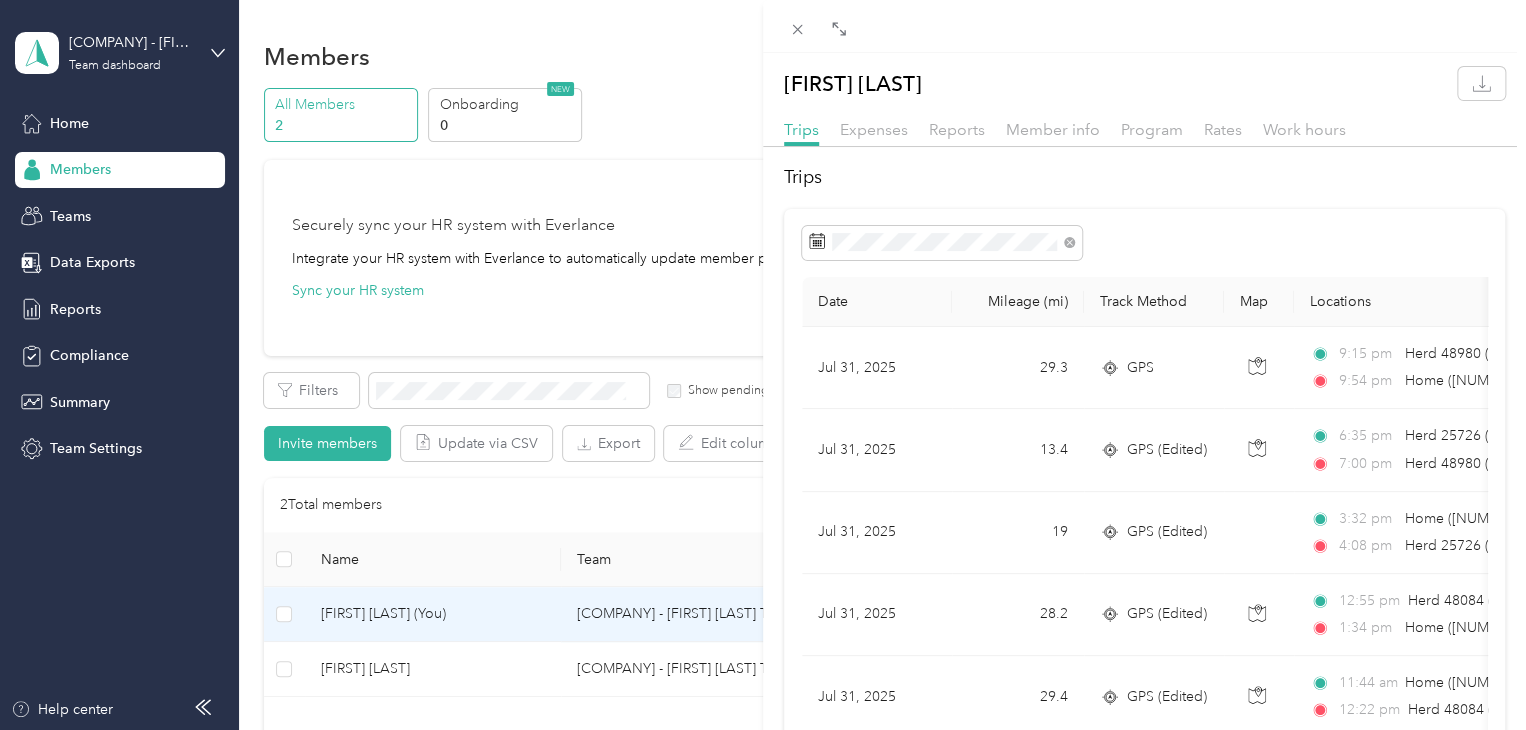 click on "Trips Date Mileage (mi) Track Method Map Locations Mileage value Purpose Jul 31, 2025 29.3 GPS 9:15 pm Herd 48980 ([FARM], [CITY], [CITY] [COUNTY]) 9:54 pm Home ([NUMBER] [STREET], [POSTAL_CODE] , [CITY], [COUNTRY]) $4.98 Holstein Group Jul 31, 2025 13.4 GPS (Edited) 6:35 pm Herd 25726 ([FARM], [CITY], [COUNTY]) 7:00 pm Herd 48980 ([FARM], [CITY], [CITY] [COUNTY]) $2.28 Holstein Group Jul 31, 2025 19 GPS (Edited) 3:32 pm Home ([NUMBER] [STREET], [POSTAL_CODE] , [CITY], [COUNTRY]) 4:08 pm Herd 25726 ([FARM], [CITY], [COUNTY]) $3.23 Holstein Group Jul 31, 2025 28.2 GPS (Edited) 12:55 pm Herd 48084 ([FARM], [CITY], [CITY], [COUNTY]) 1:34 pm Home ([NUMBER] [STREET], [POSTAL_CODE] , [CITY], [COUNTRY]) $4.79 Holstein Group Jul 31, 2025 29.4 GPS (Edited) 11:44 am Home ([NUMBER] [STREET], [POSTAL_CODE] , [CITY], [COUNTRY]) 12:22 pm Herd 48084 ([FARM], [CITY], [CITY], [COUNTY]) $5.00 Holstein Group Jul 31, 2025 45.3" at bounding box center (1144, 2345) 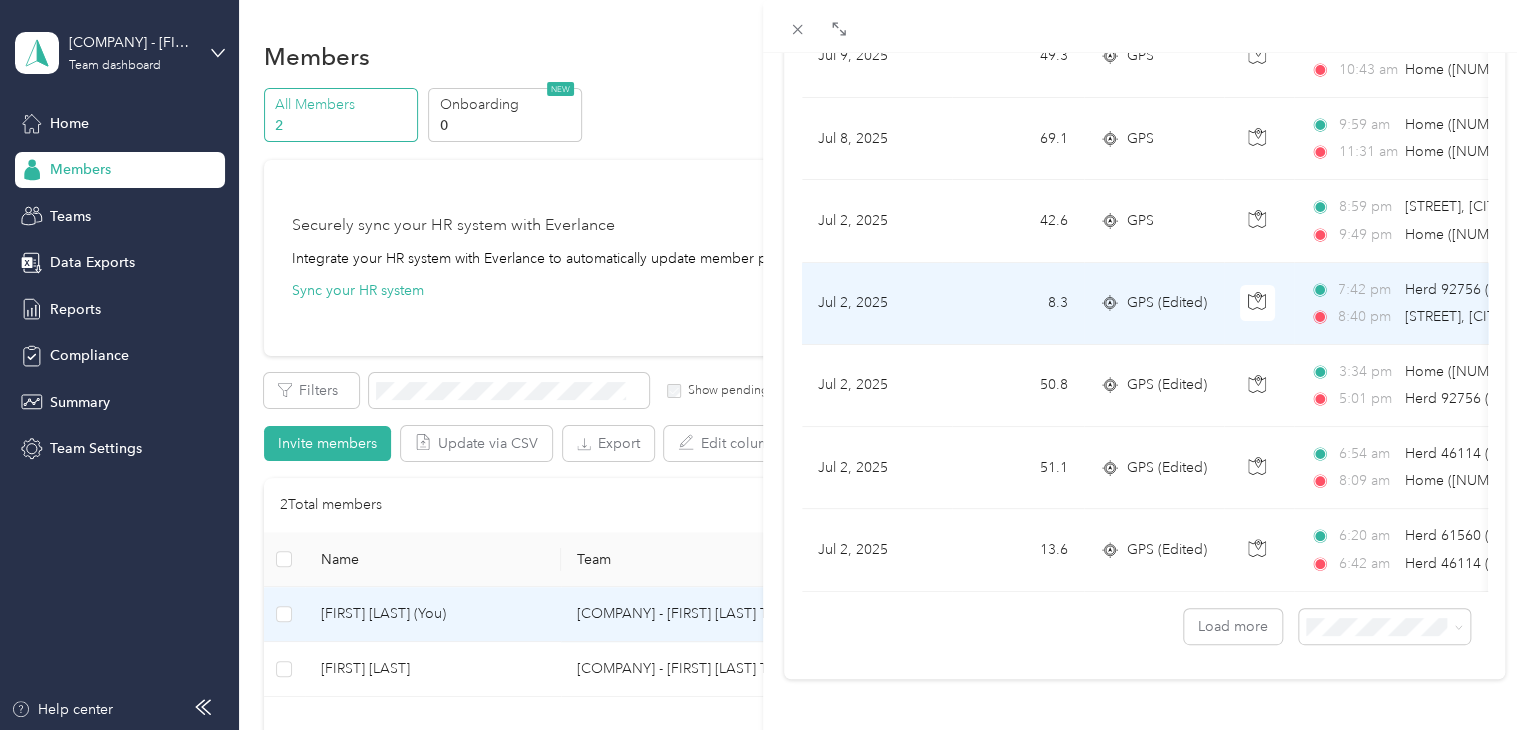 scroll, scrollTop: 3869, scrollLeft: 0, axis: vertical 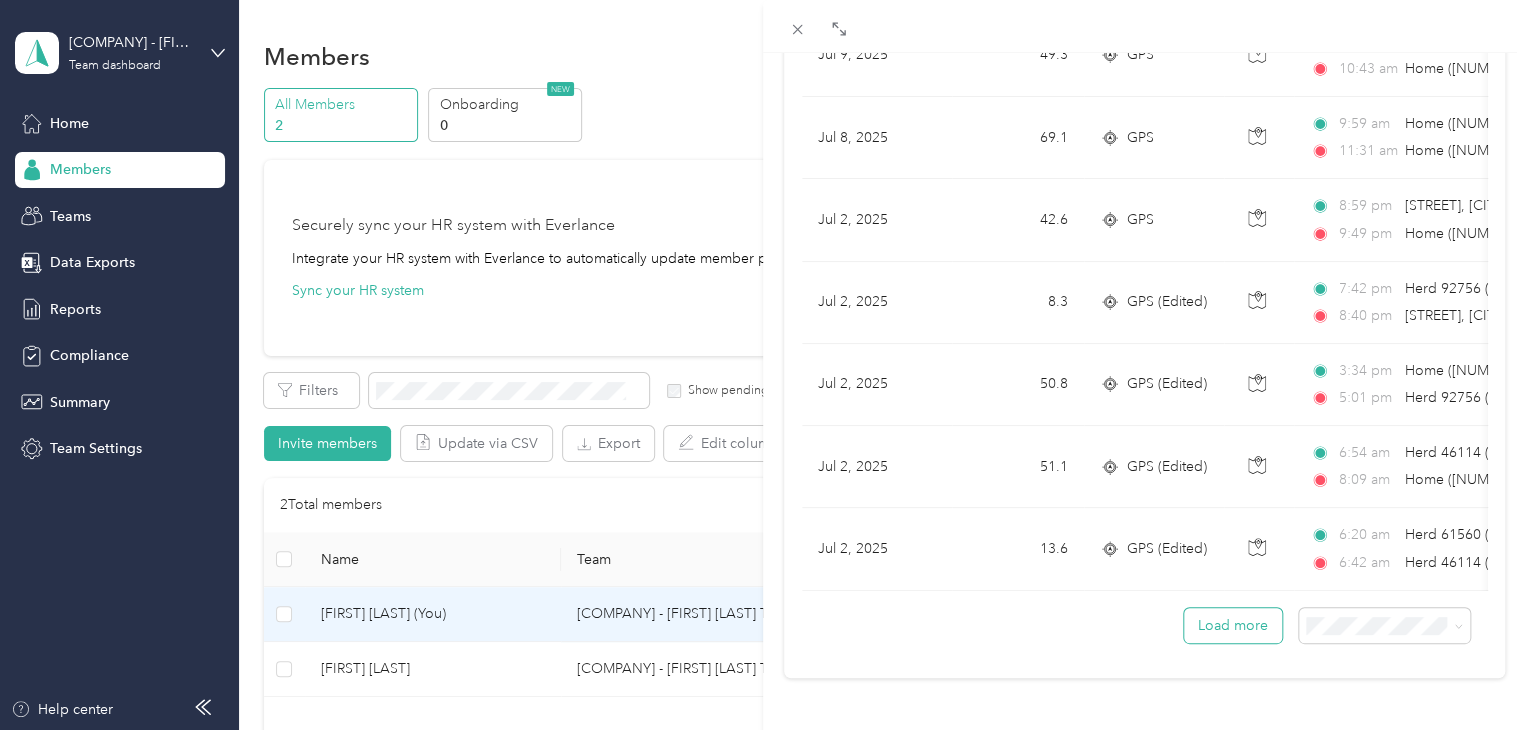 click on "Load more" at bounding box center [1233, 625] 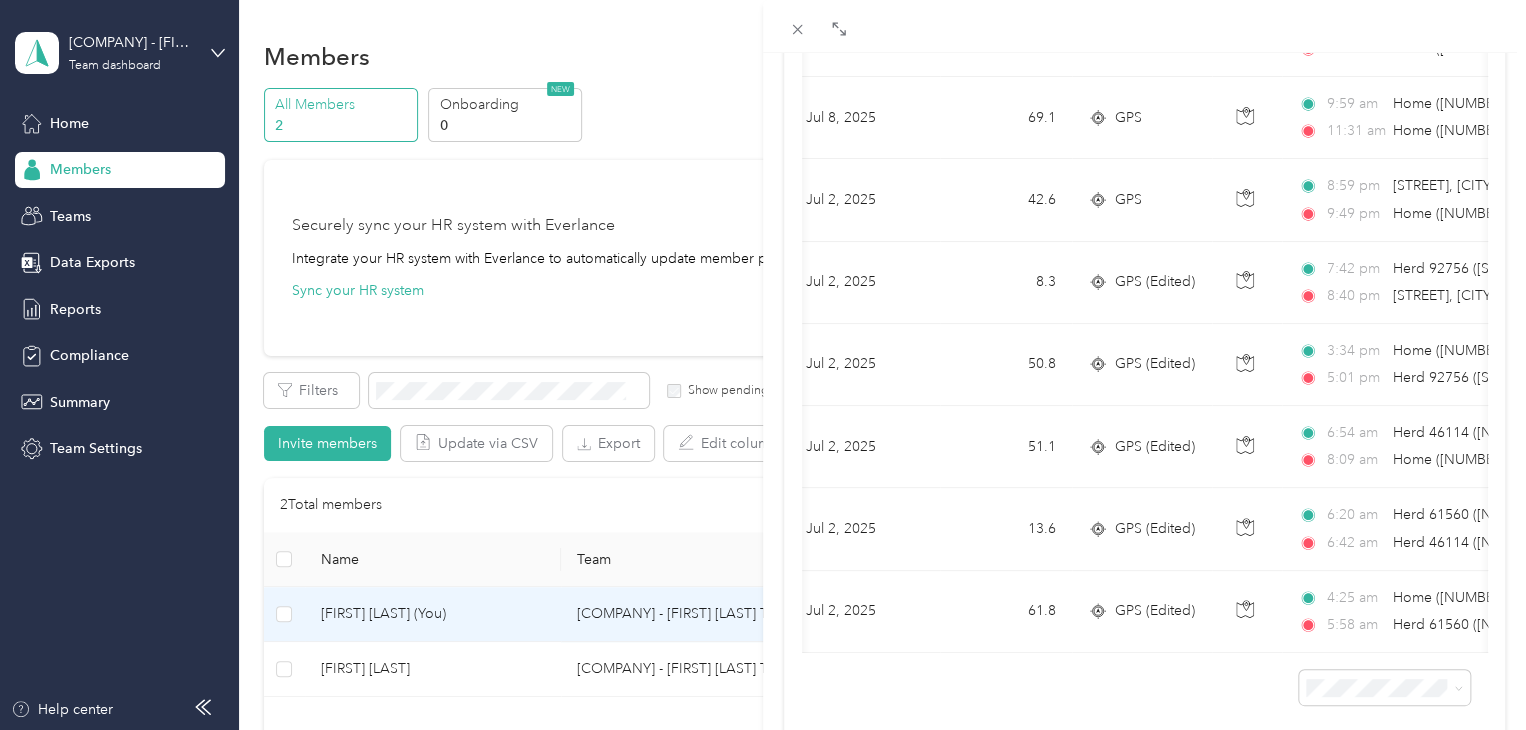 scroll, scrollTop: 0, scrollLeft: 0, axis: both 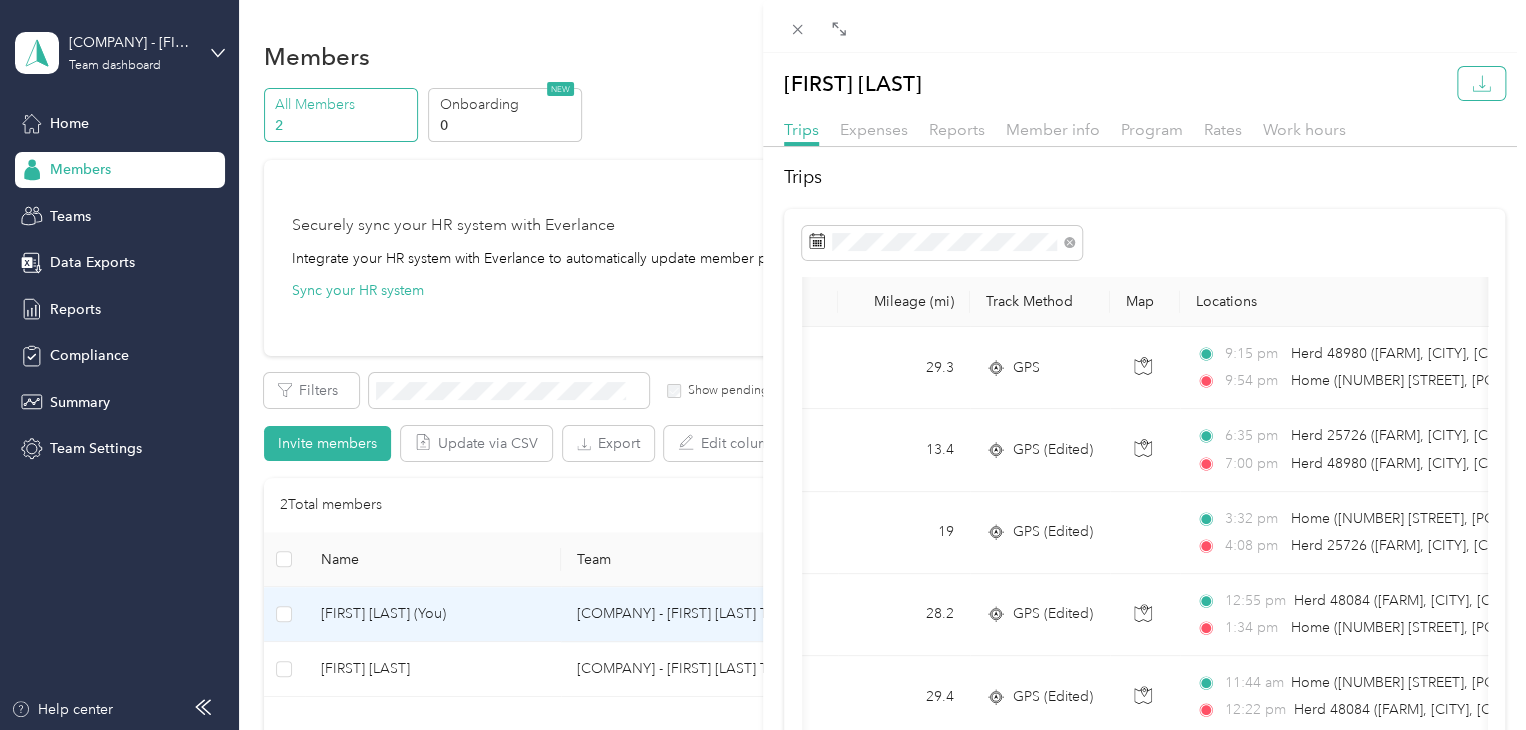 click 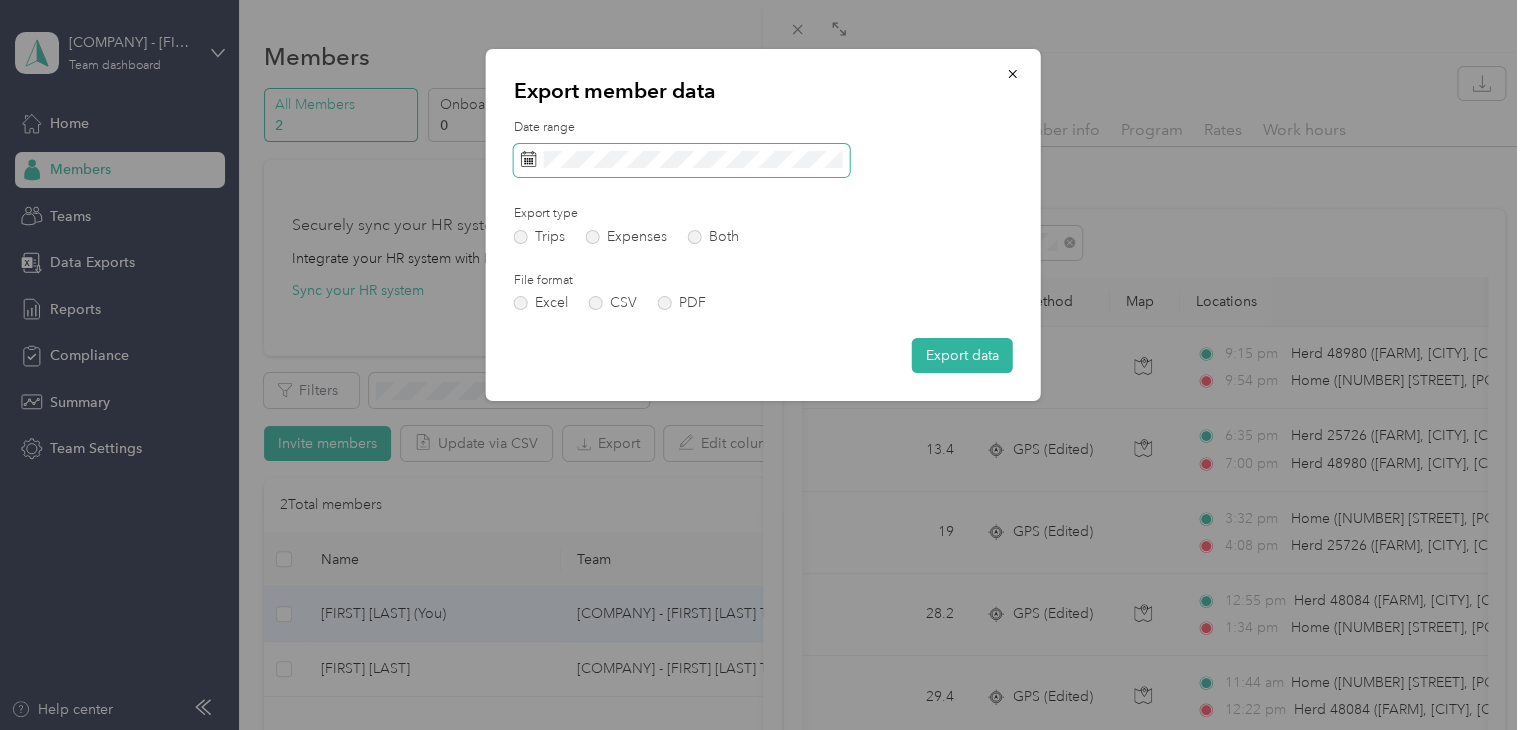 click 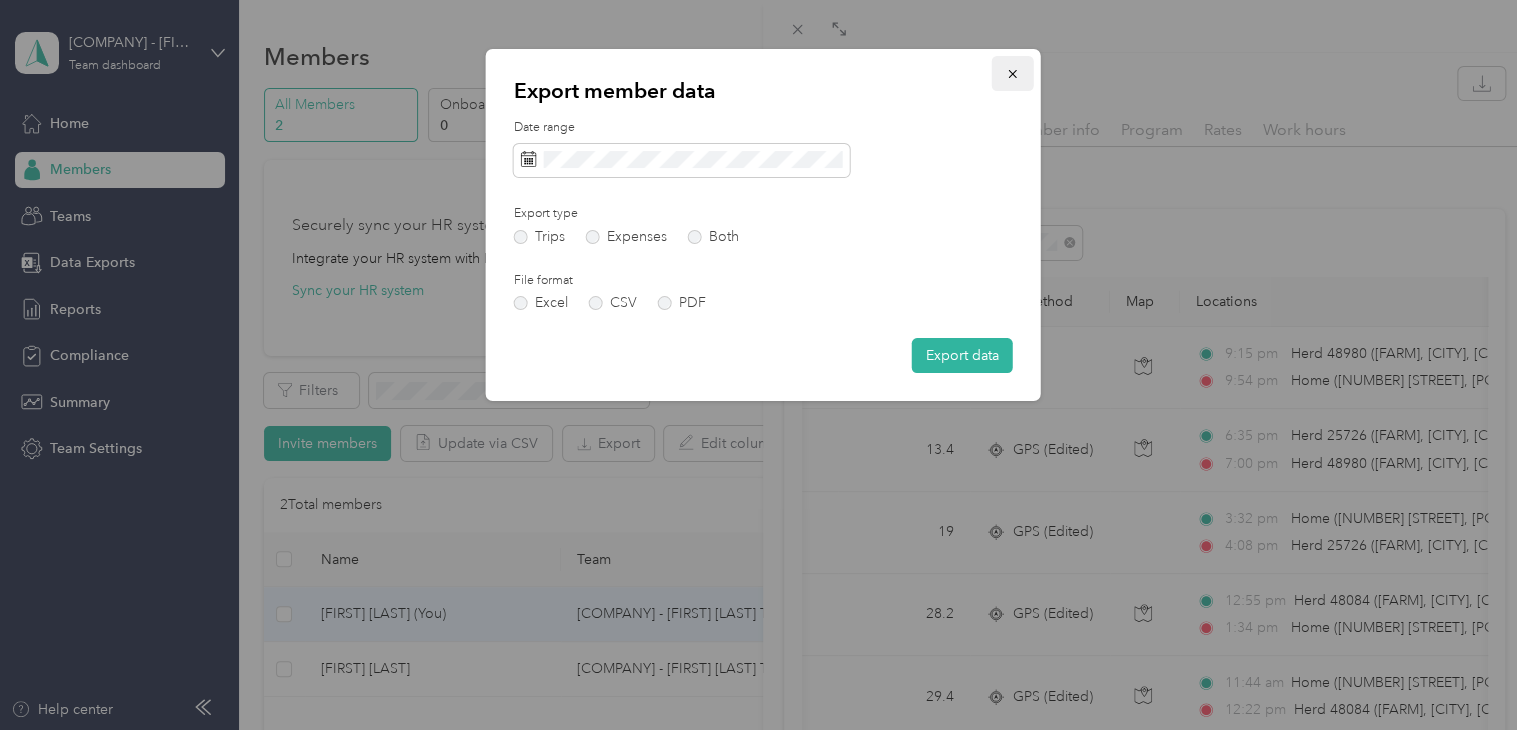 click 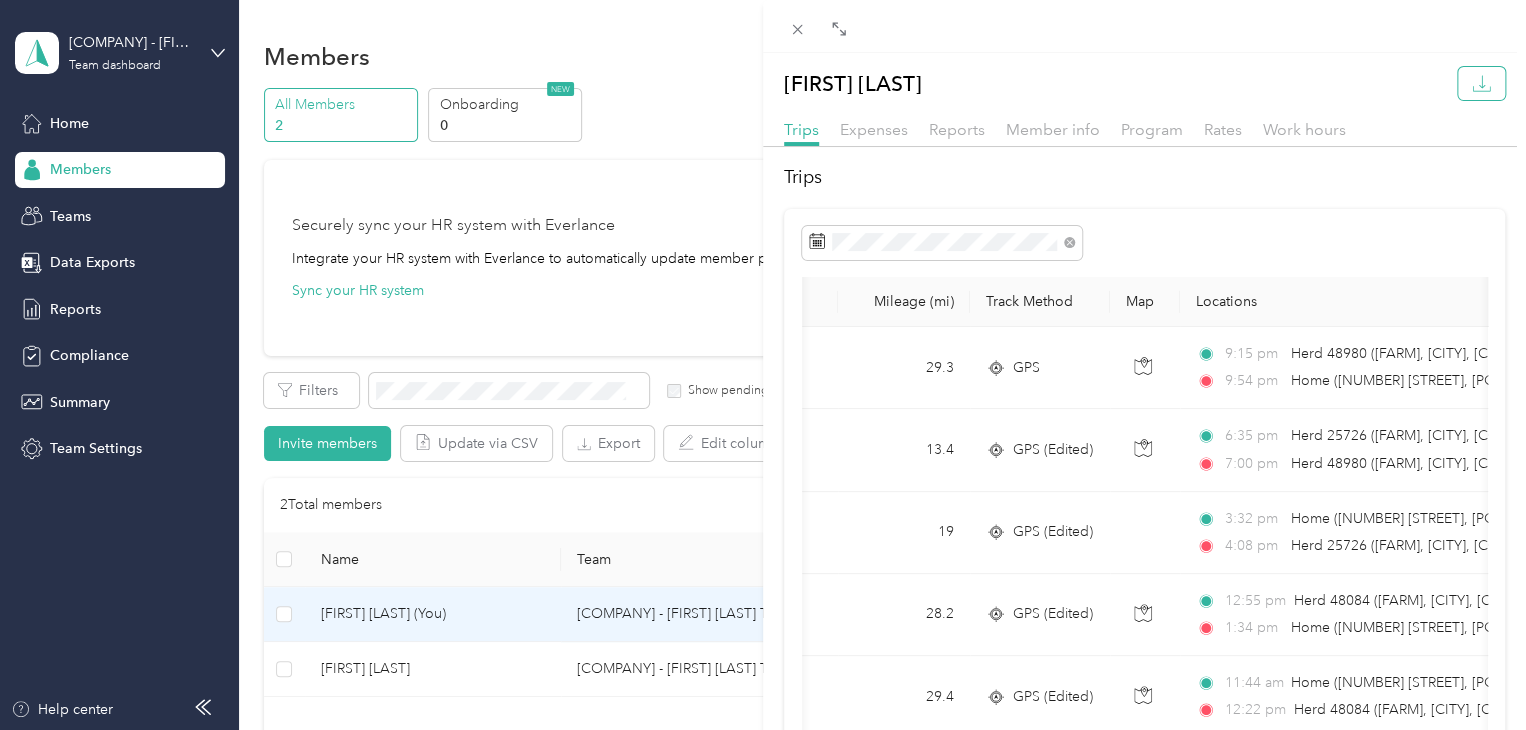 click 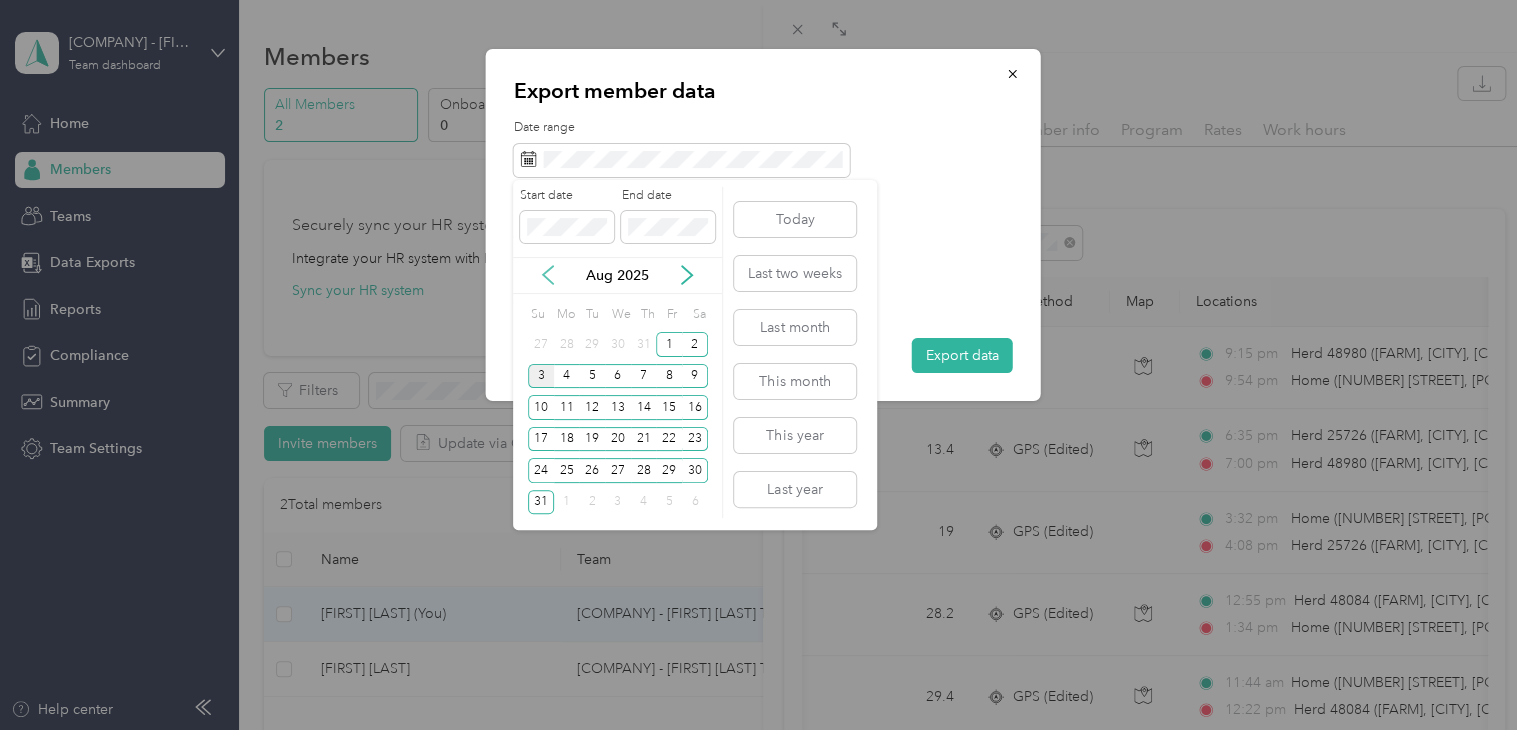click 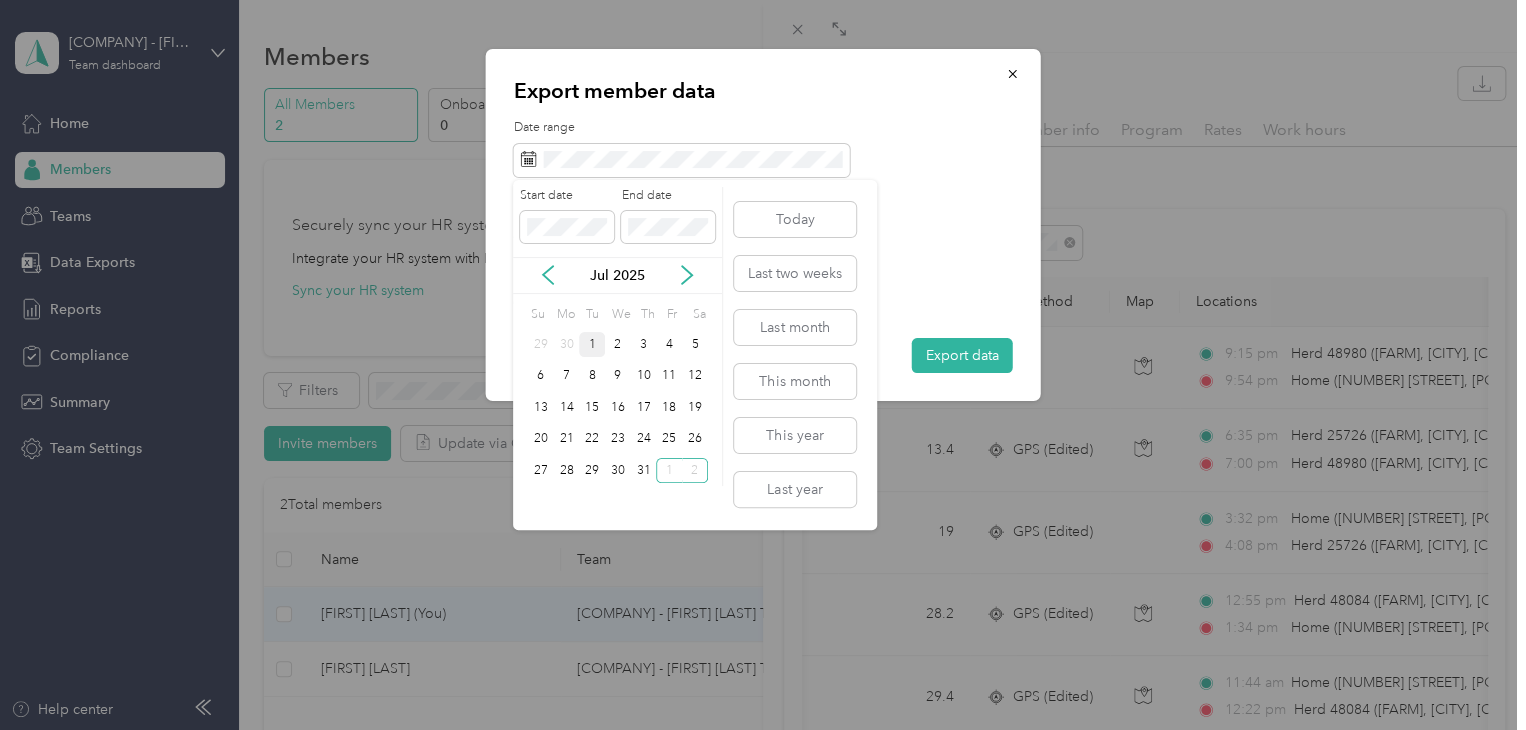 click on "1" at bounding box center [592, 344] 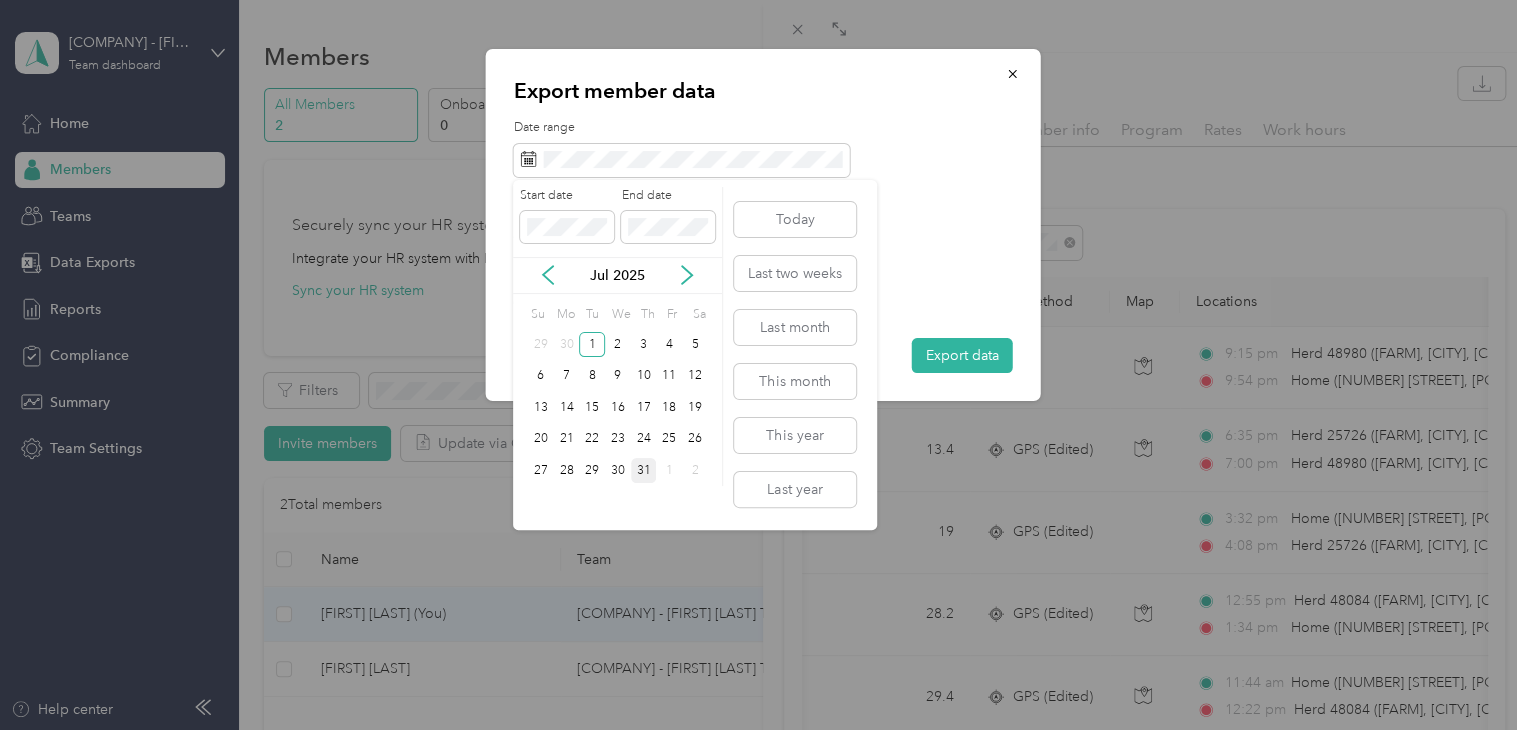 click on "31" at bounding box center (644, 470) 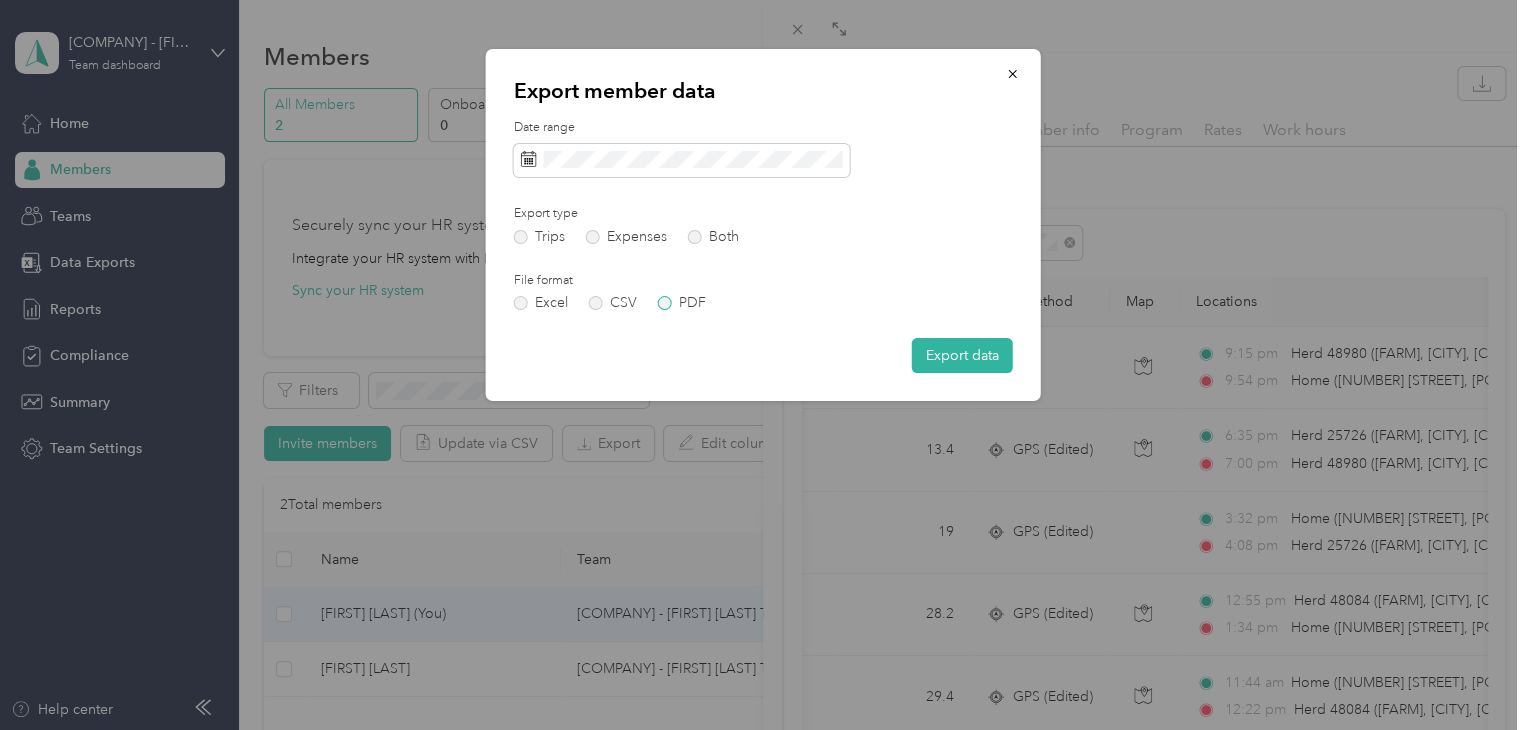 click on "PDF" at bounding box center (682, 303) 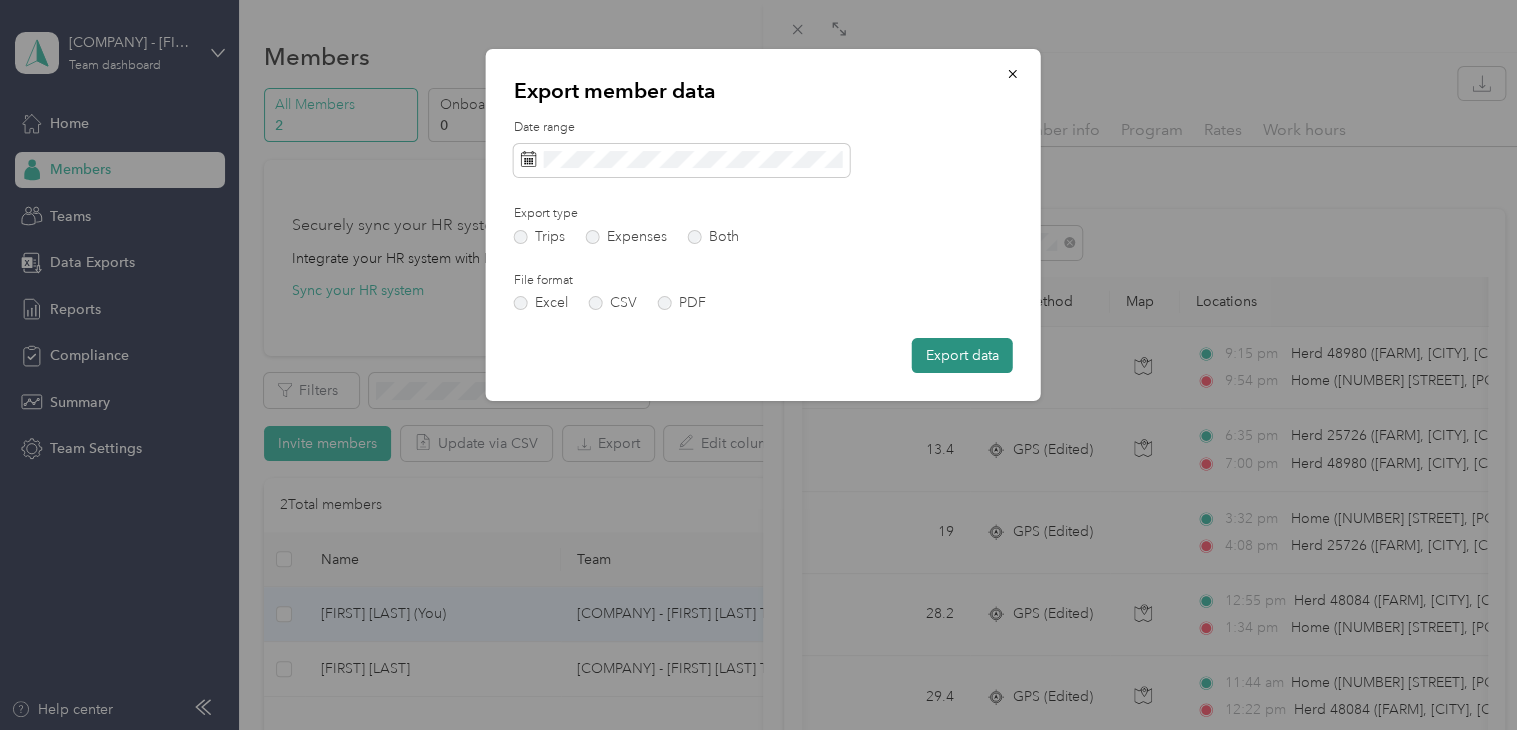 click on "Export data" at bounding box center (962, 355) 